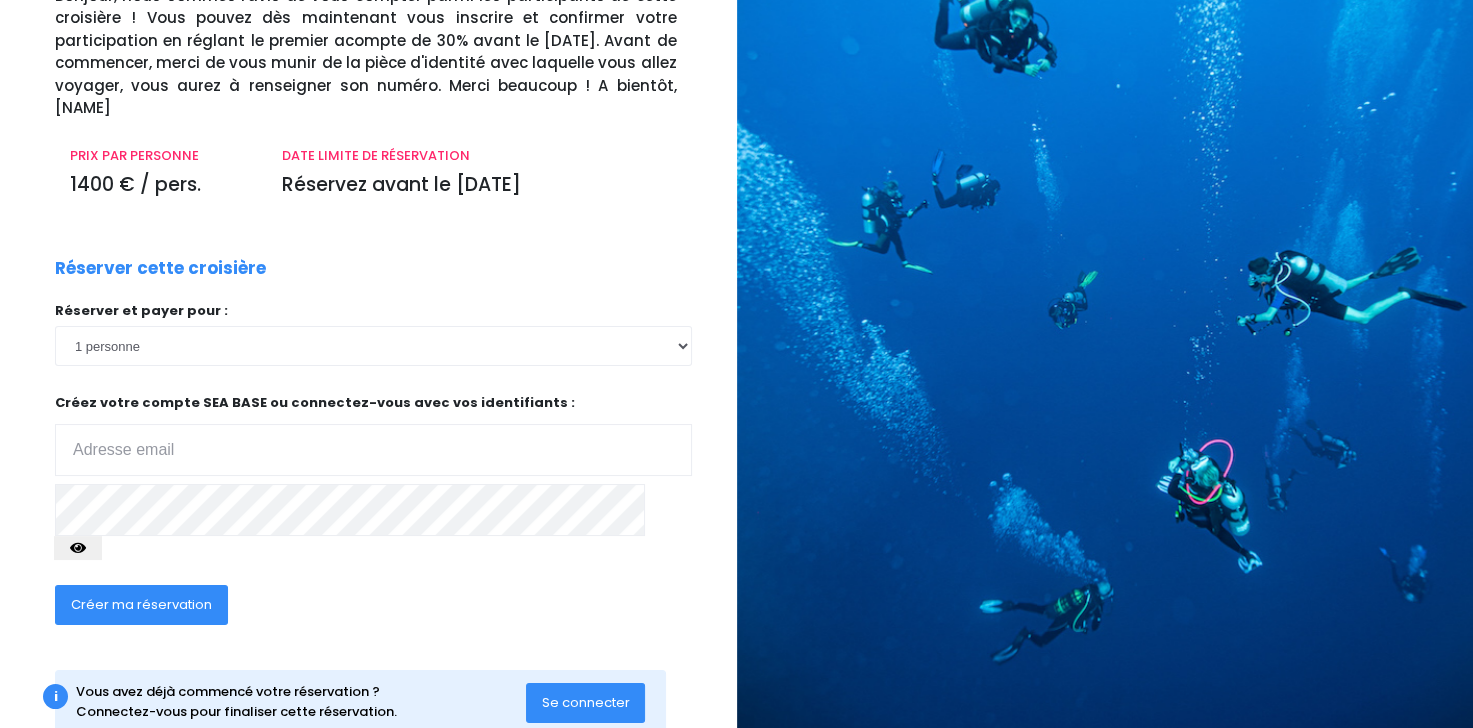 scroll, scrollTop: 198, scrollLeft: 0, axis: vertical 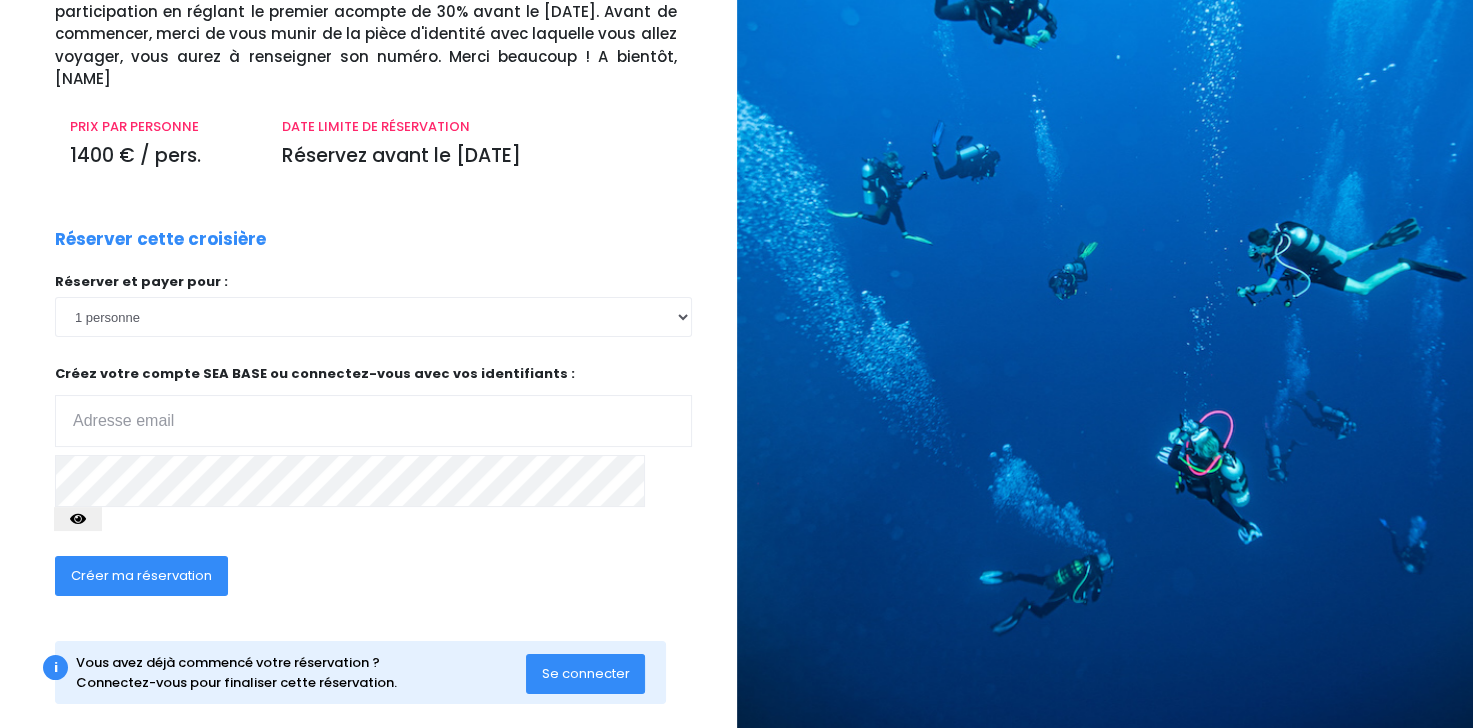 click at bounding box center (373, 421) 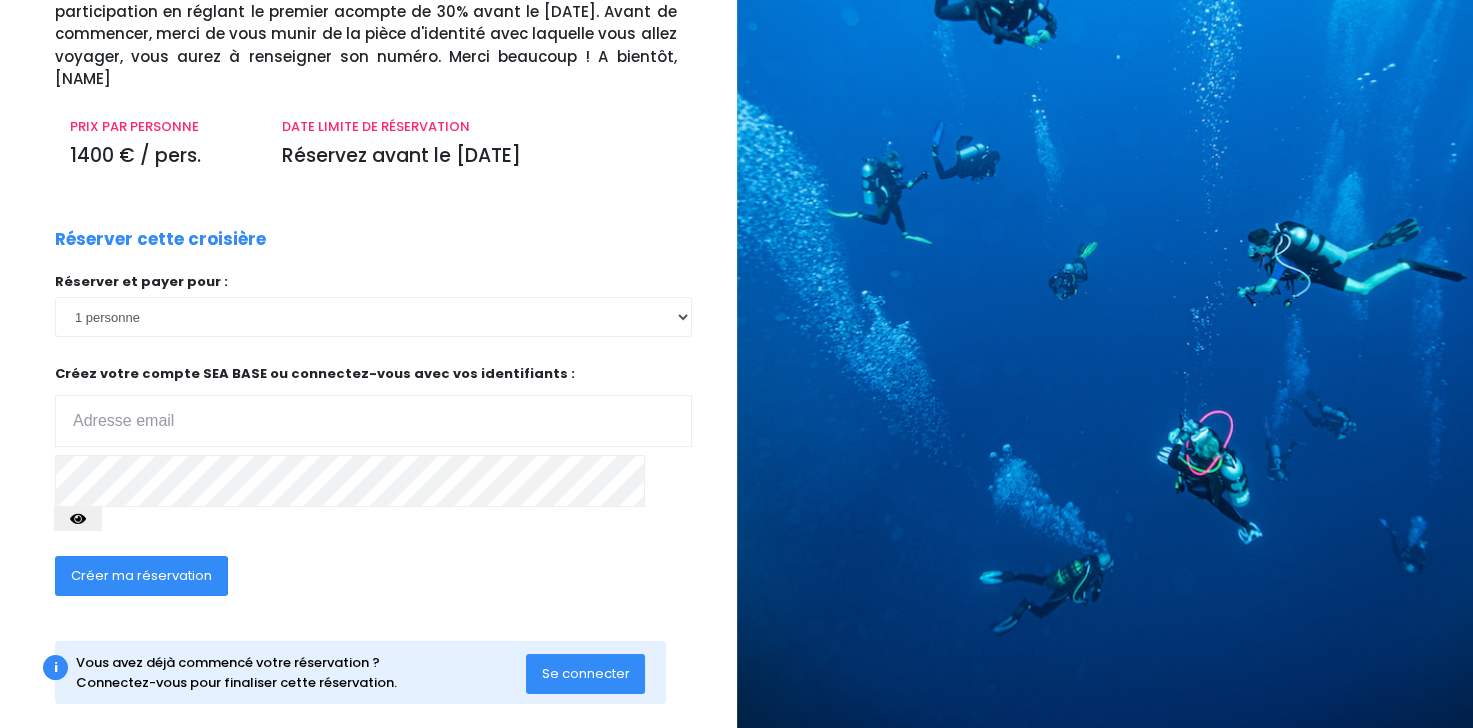 type on "[EMAIL]" 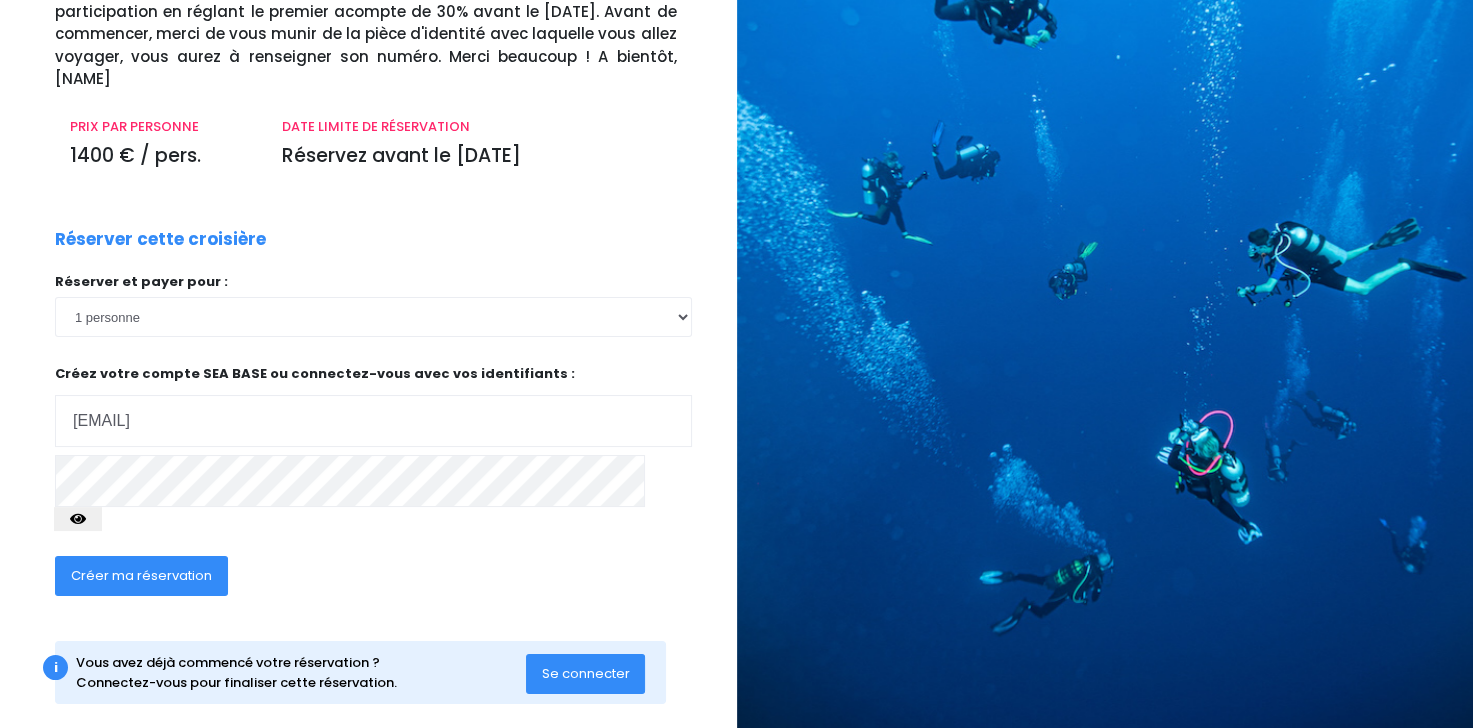 click at bounding box center [78, 519] 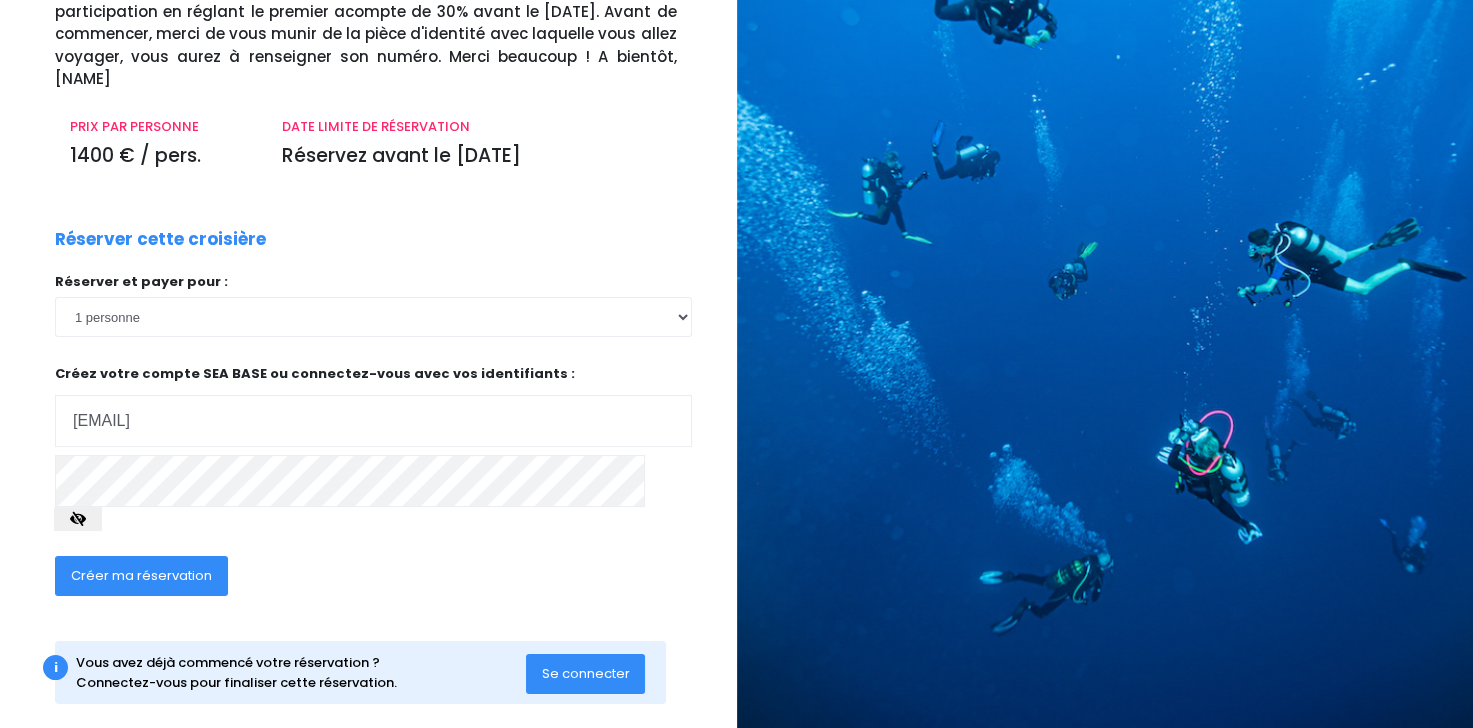 click at bounding box center (78, 519) 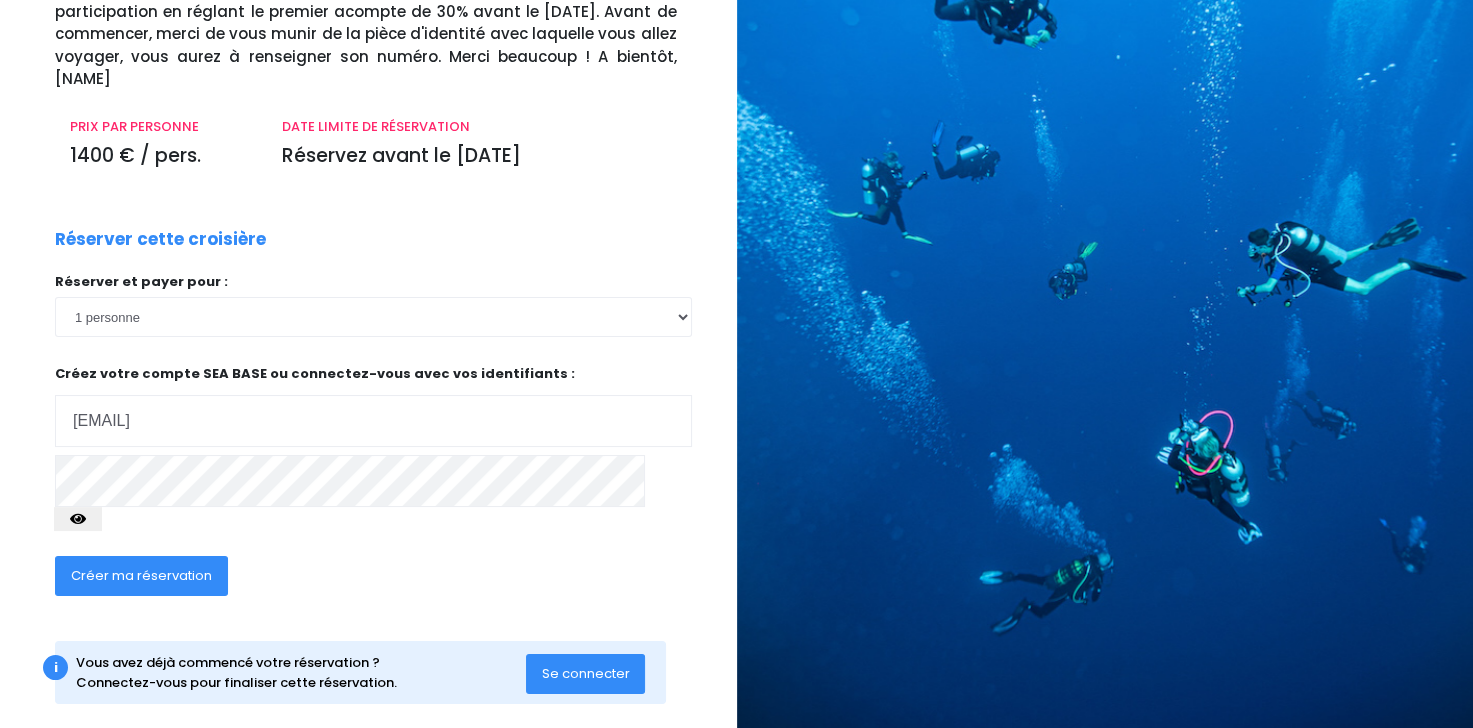click on "Créer ma réservation" at bounding box center [141, 575] 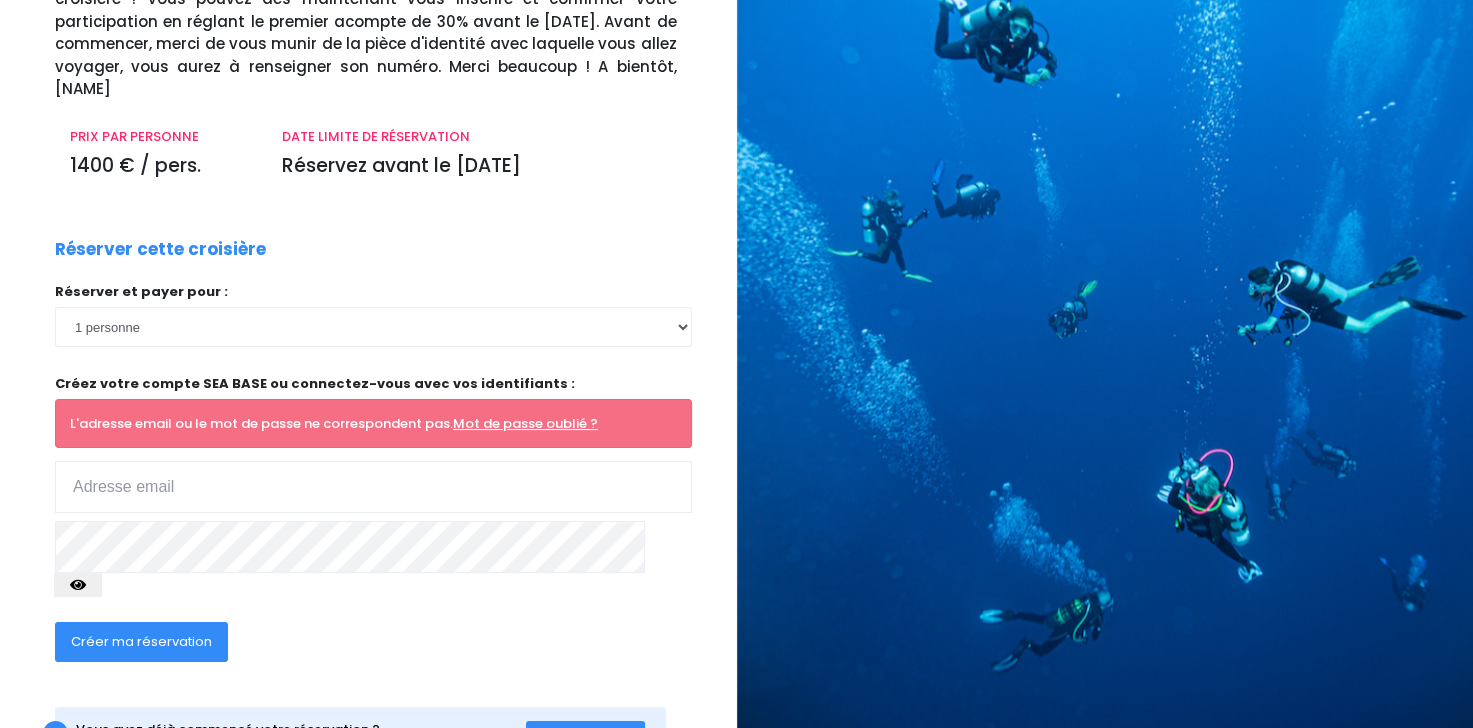 scroll, scrollTop: 200, scrollLeft: 0, axis: vertical 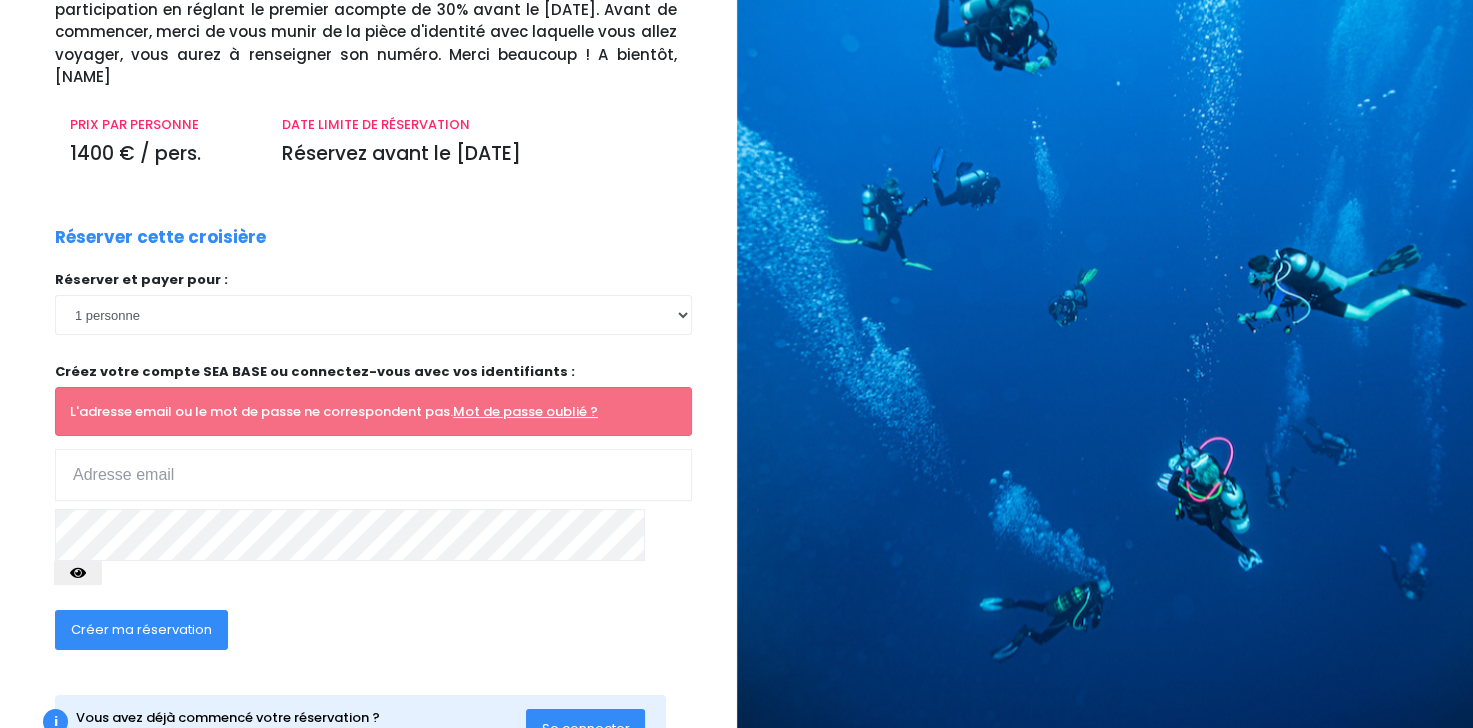 click at bounding box center (373, 475) 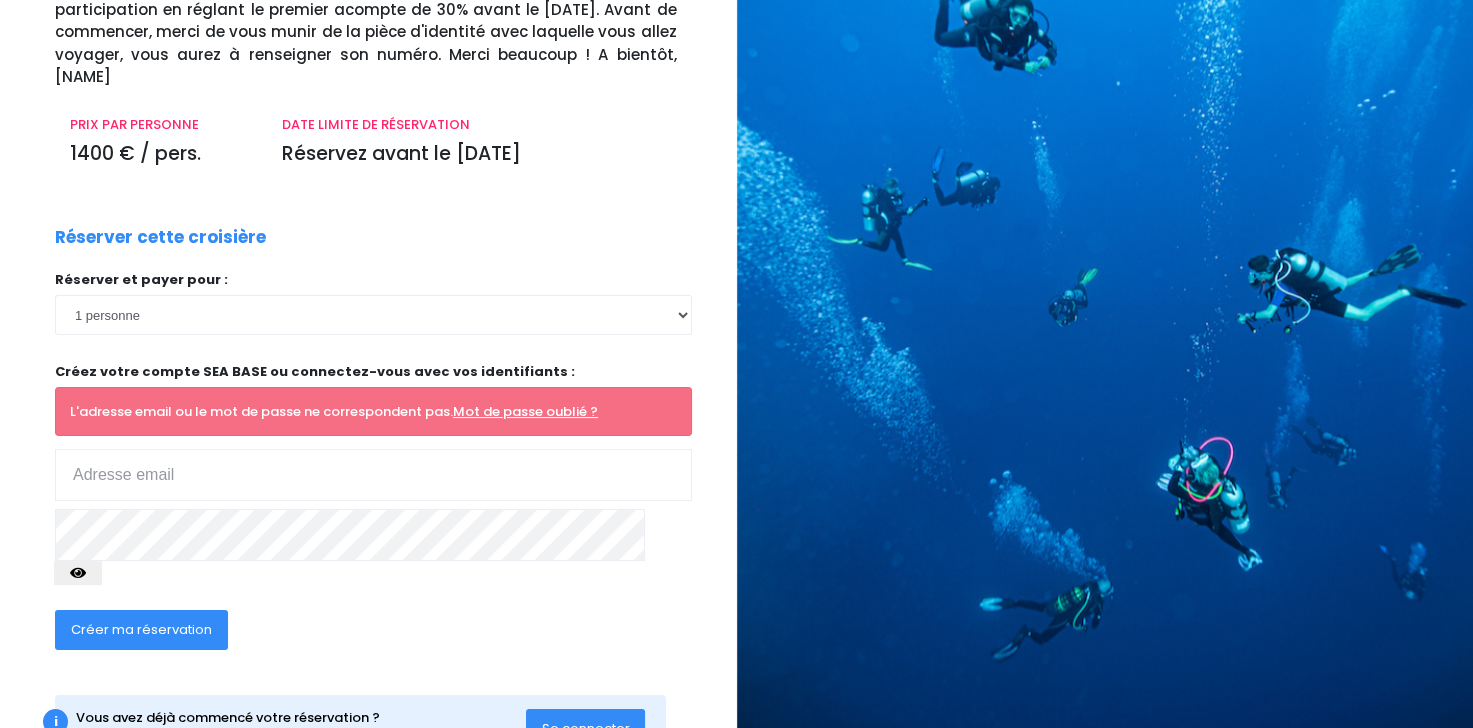 type on "[USERNAME]@example.com" 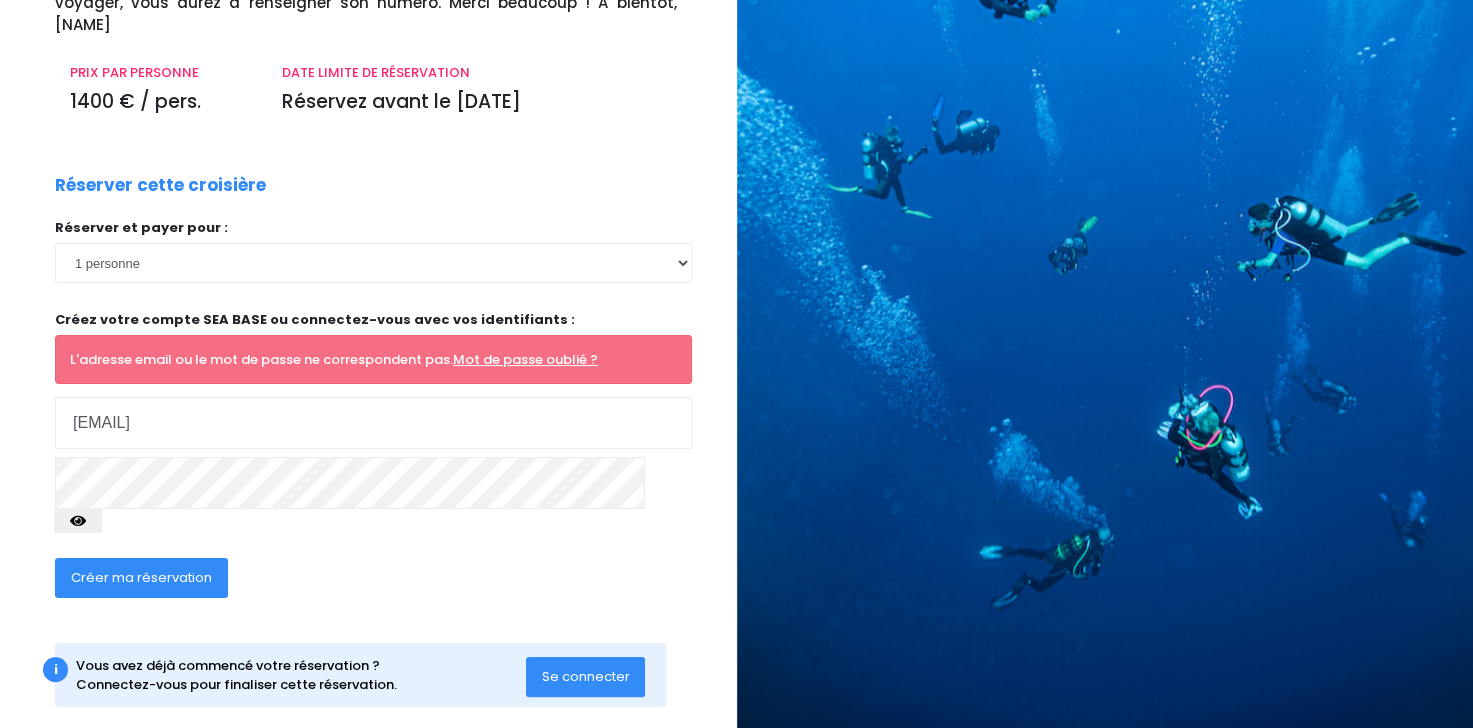 scroll, scrollTop: 254, scrollLeft: 0, axis: vertical 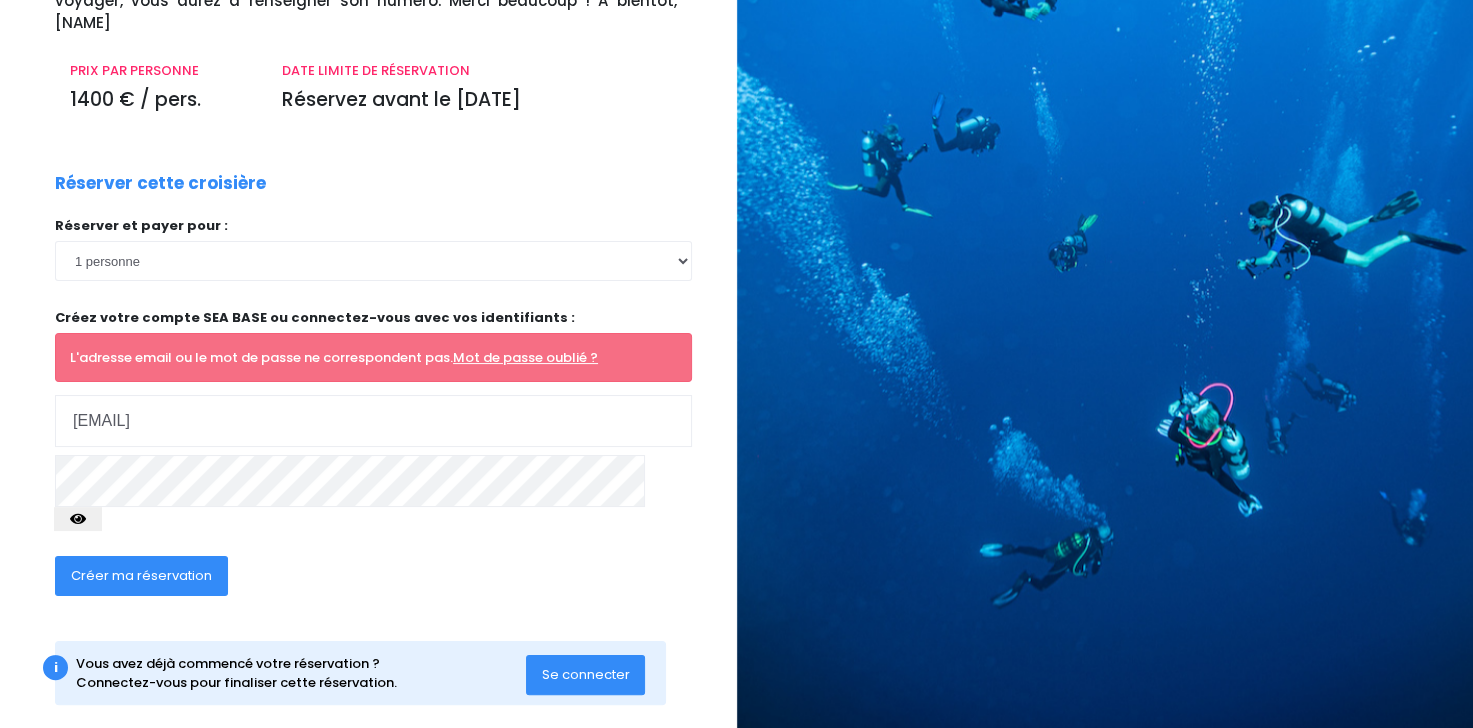 click on "Créer ma réservation" at bounding box center (141, 575) 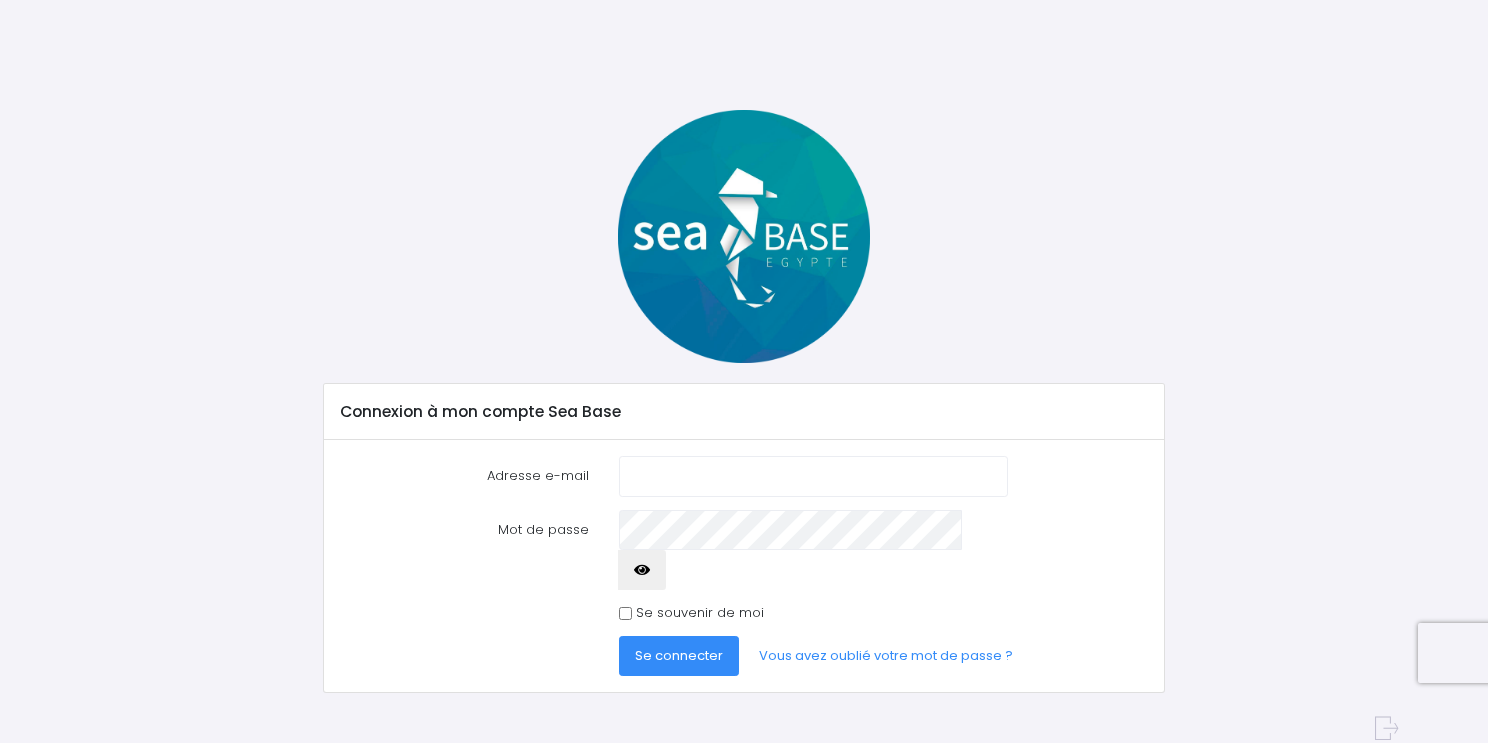 scroll, scrollTop: 0, scrollLeft: 0, axis: both 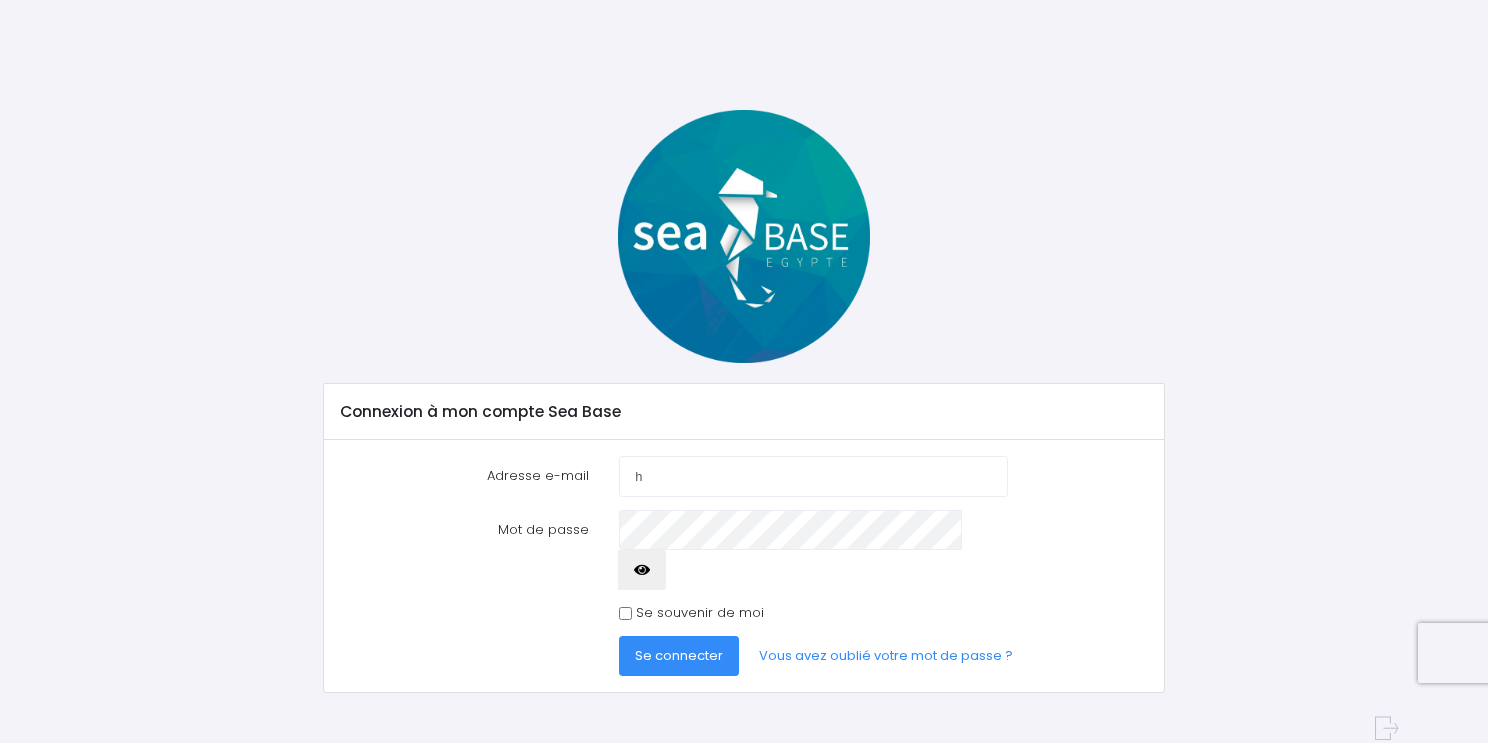 type on "[USERNAME]@example.com" 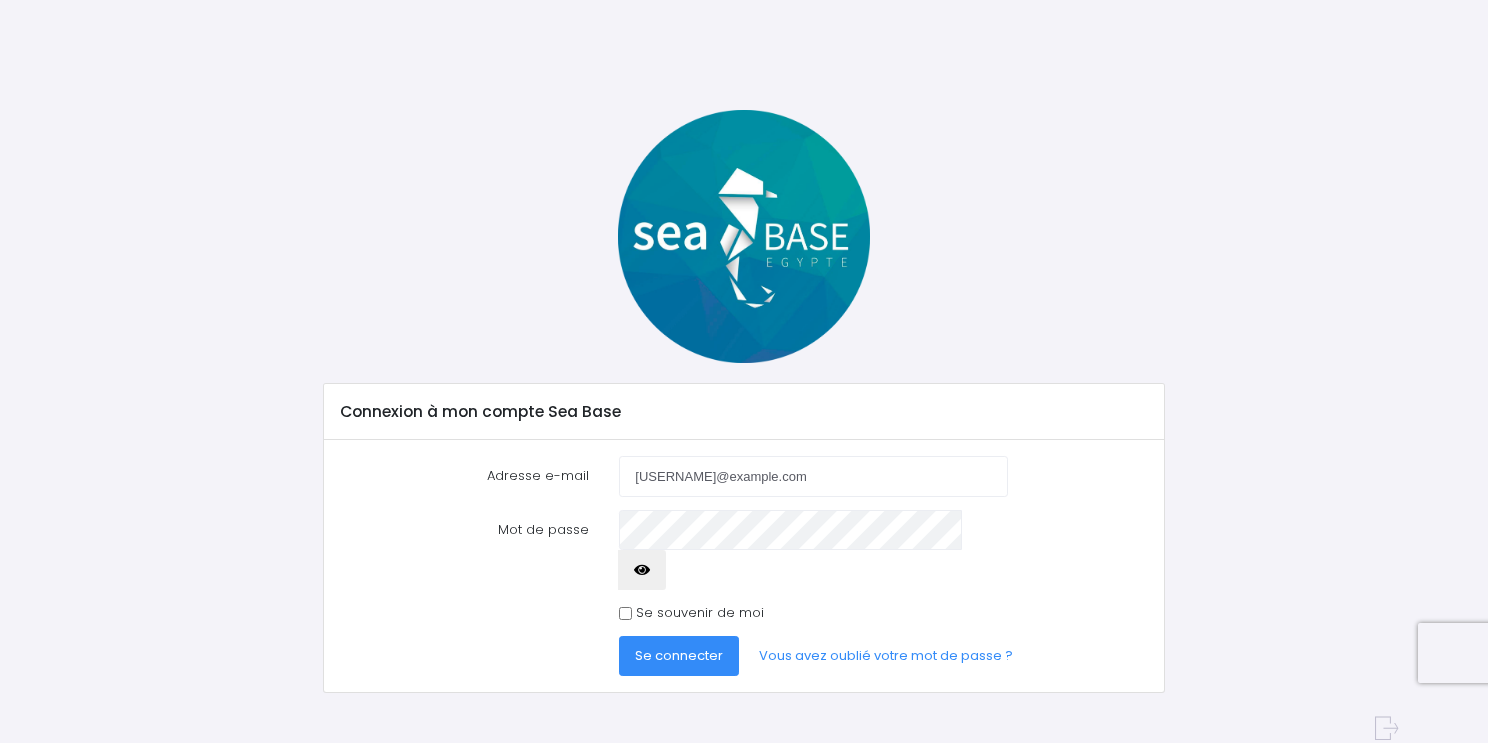 click on "Se souvenir de moi" at bounding box center [625, 613] 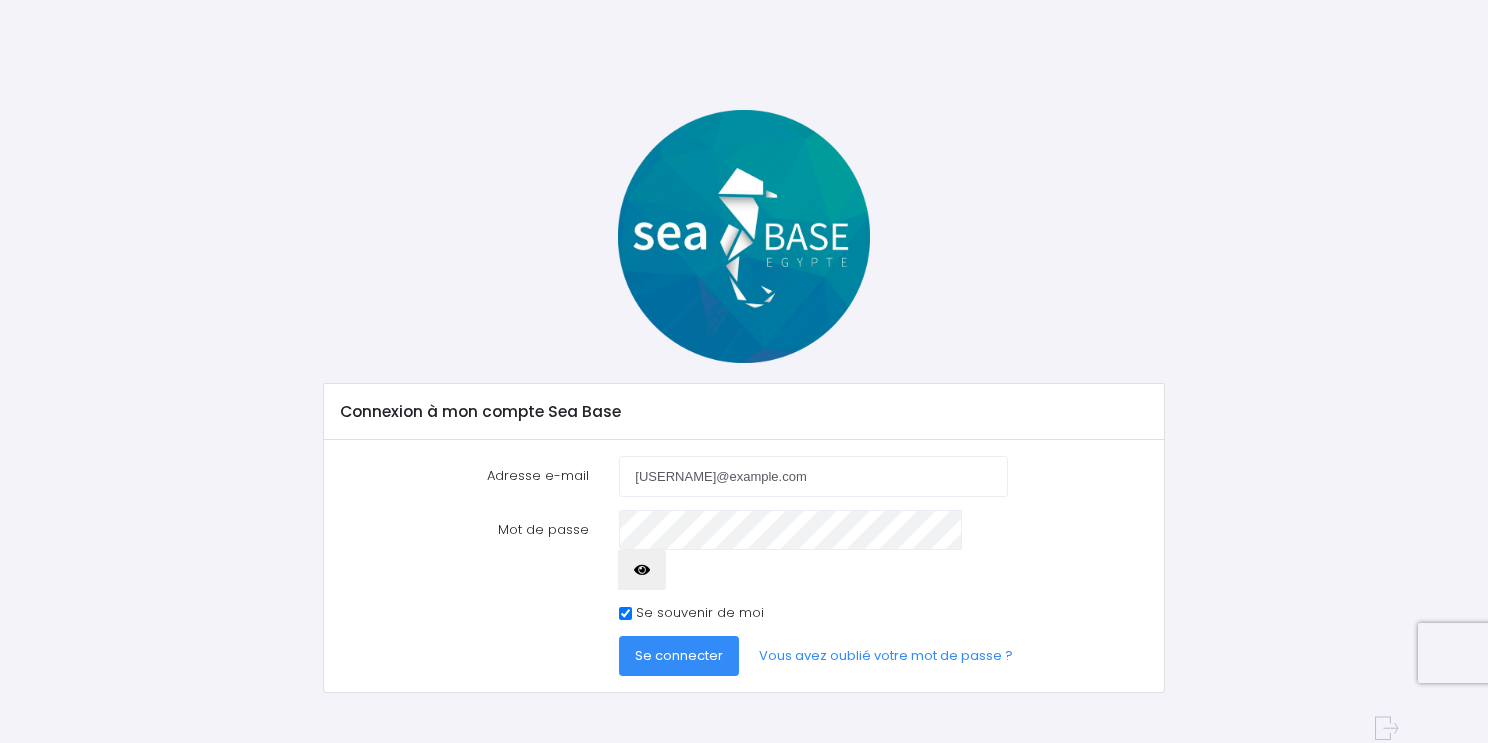 click on "Se connecter" at bounding box center (679, 655) 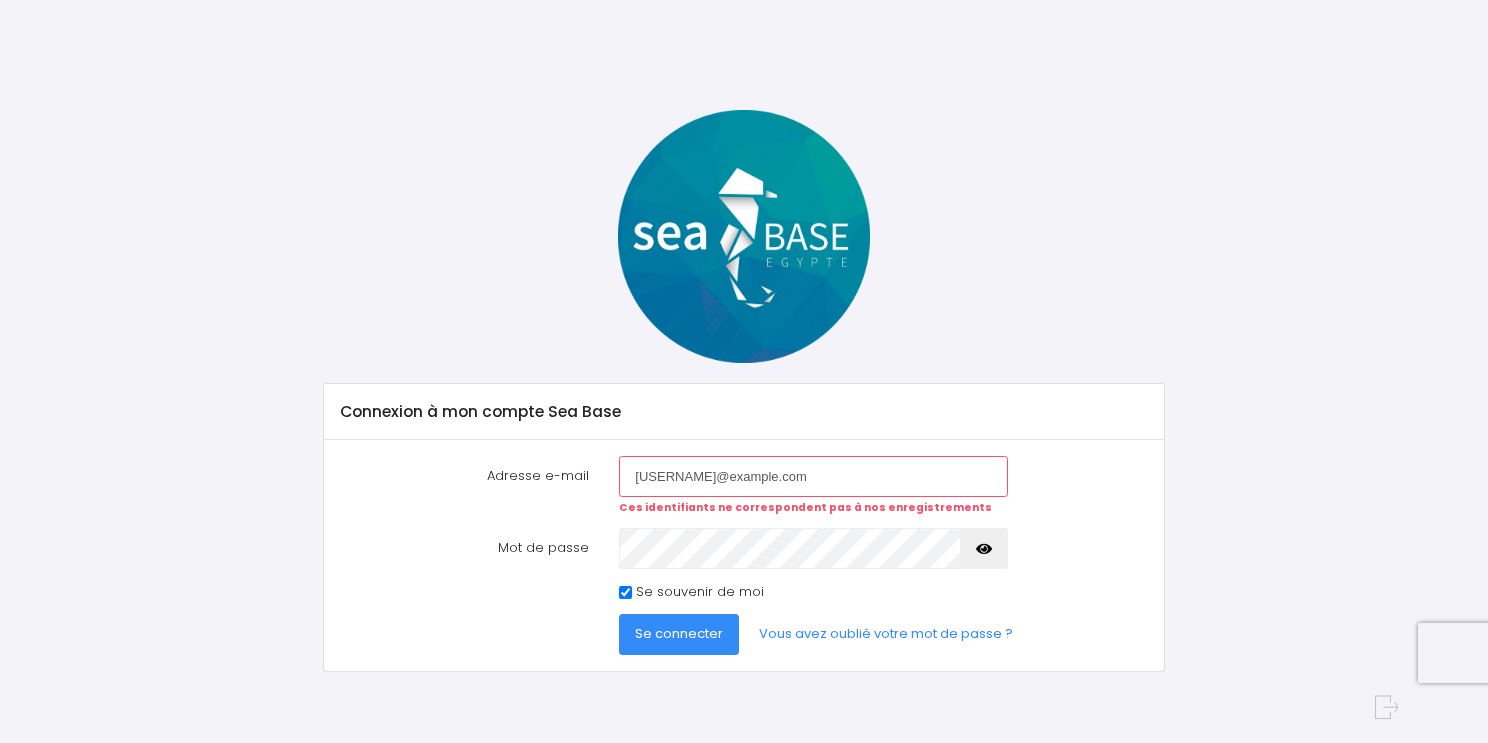 scroll, scrollTop: 0, scrollLeft: 0, axis: both 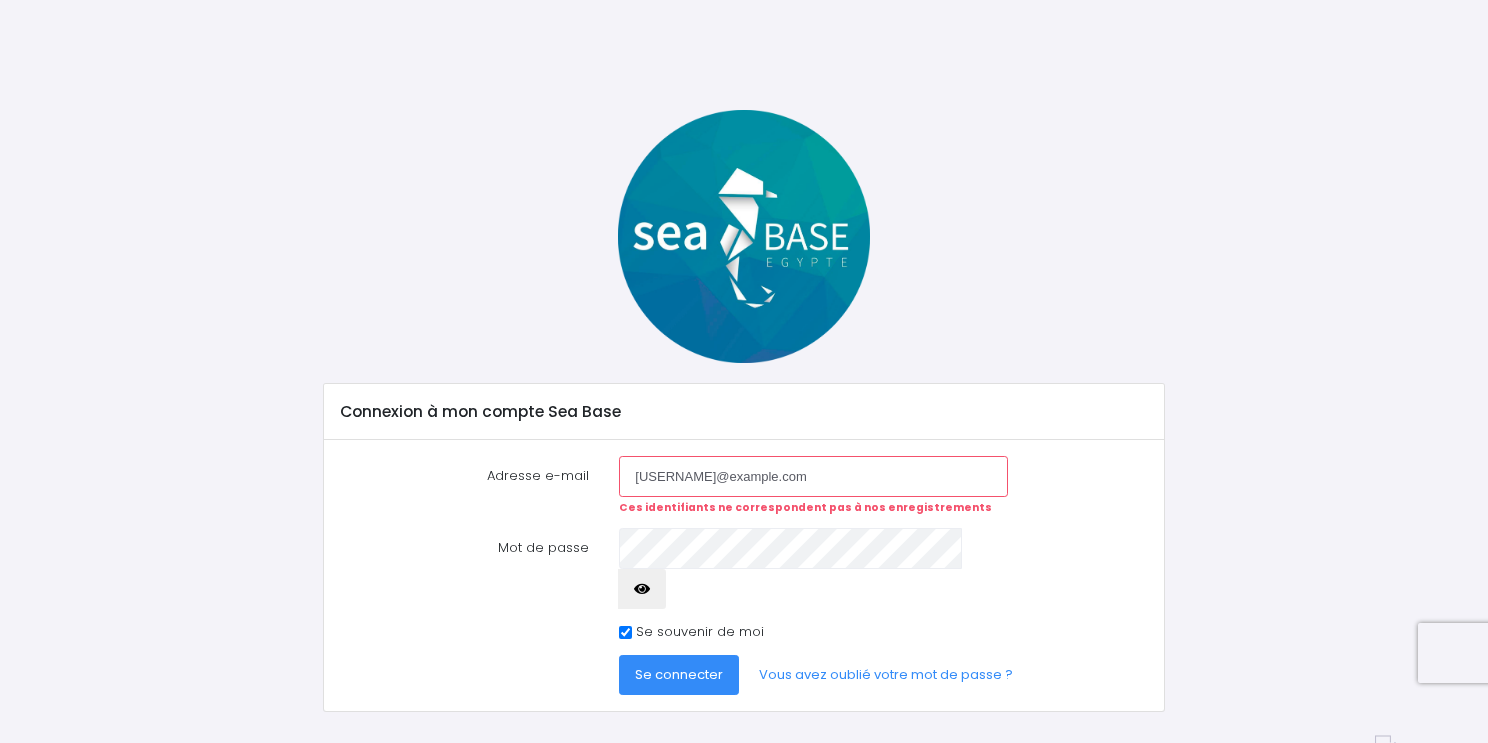 click on "[EMAIL]" at bounding box center [813, 476] 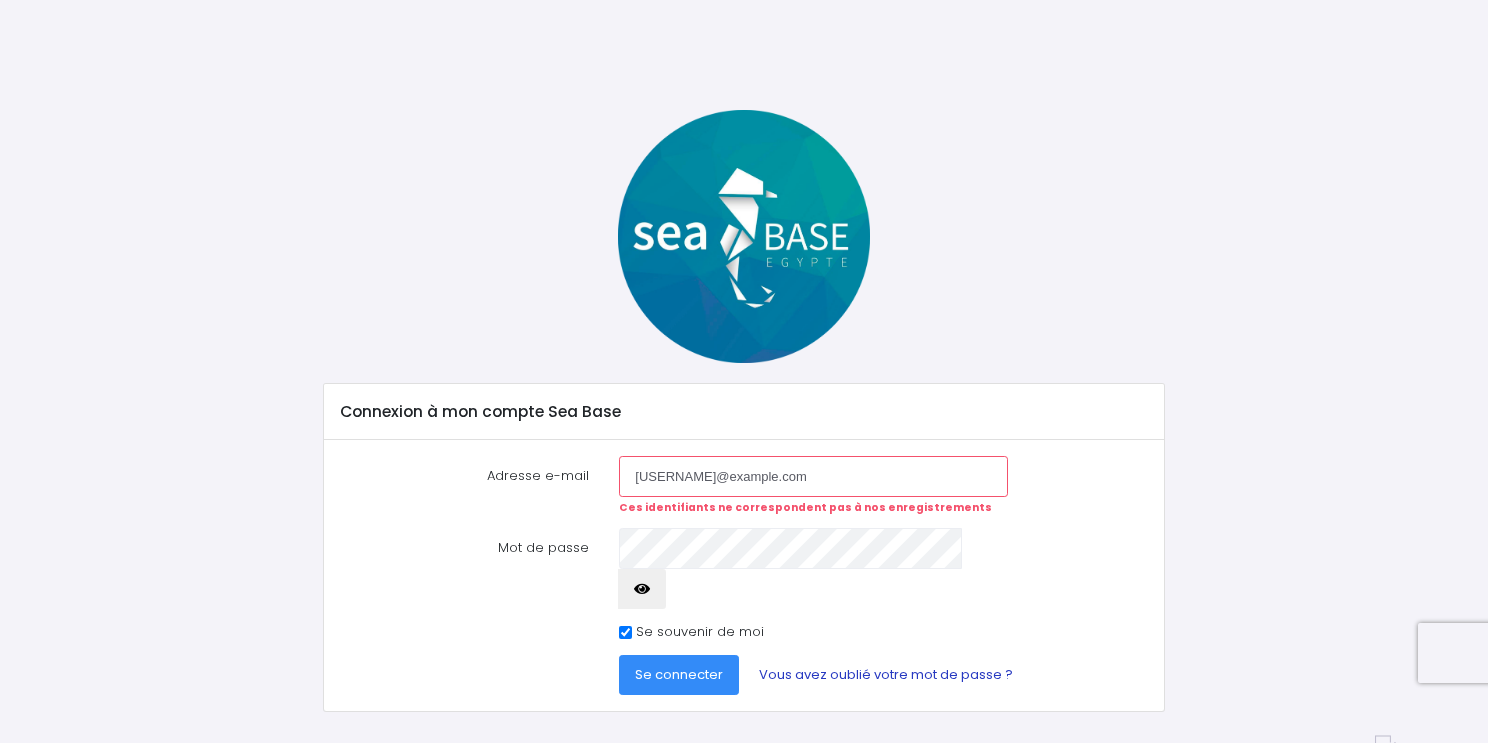 click on "Vous avez oublié votre mot de passe ?" at bounding box center (886, 675) 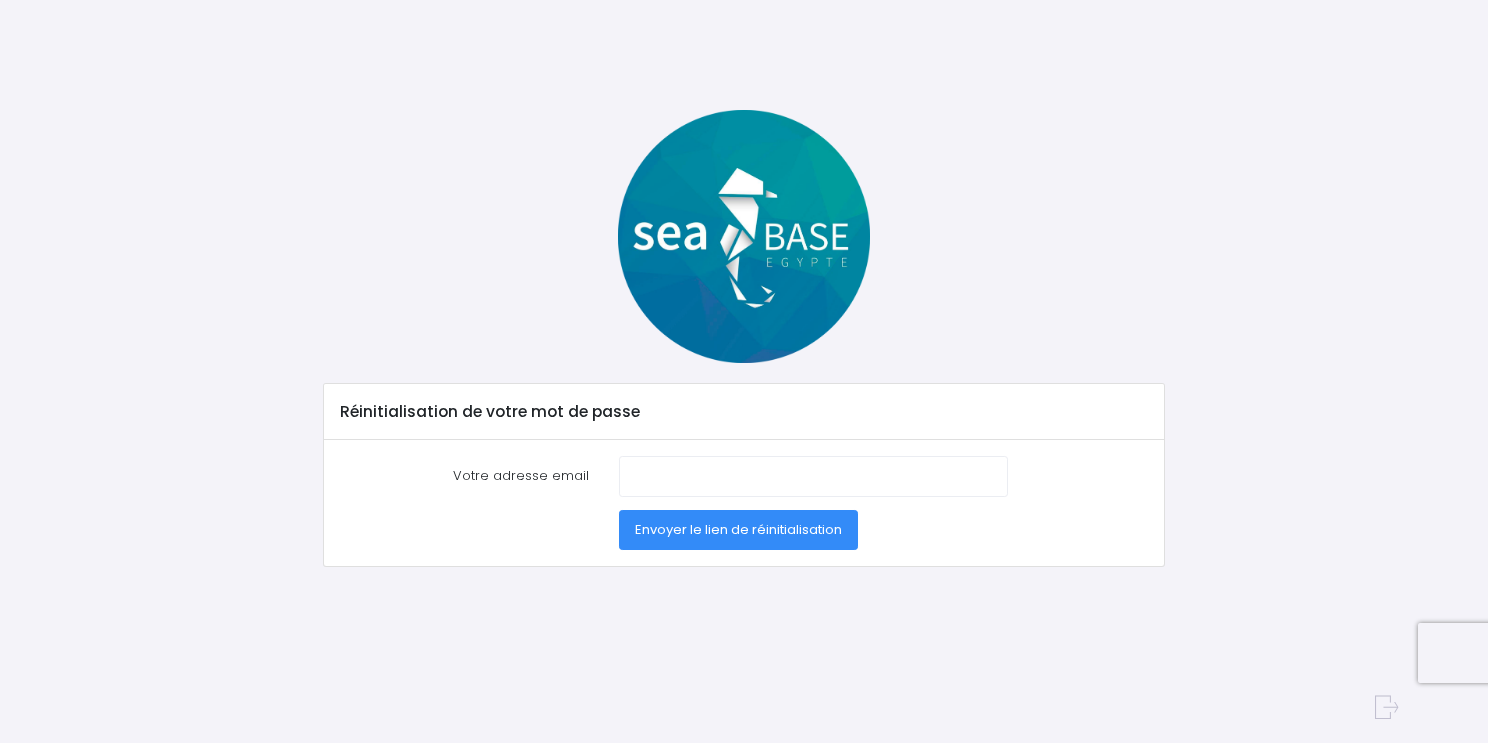 scroll, scrollTop: 0, scrollLeft: 0, axis: both 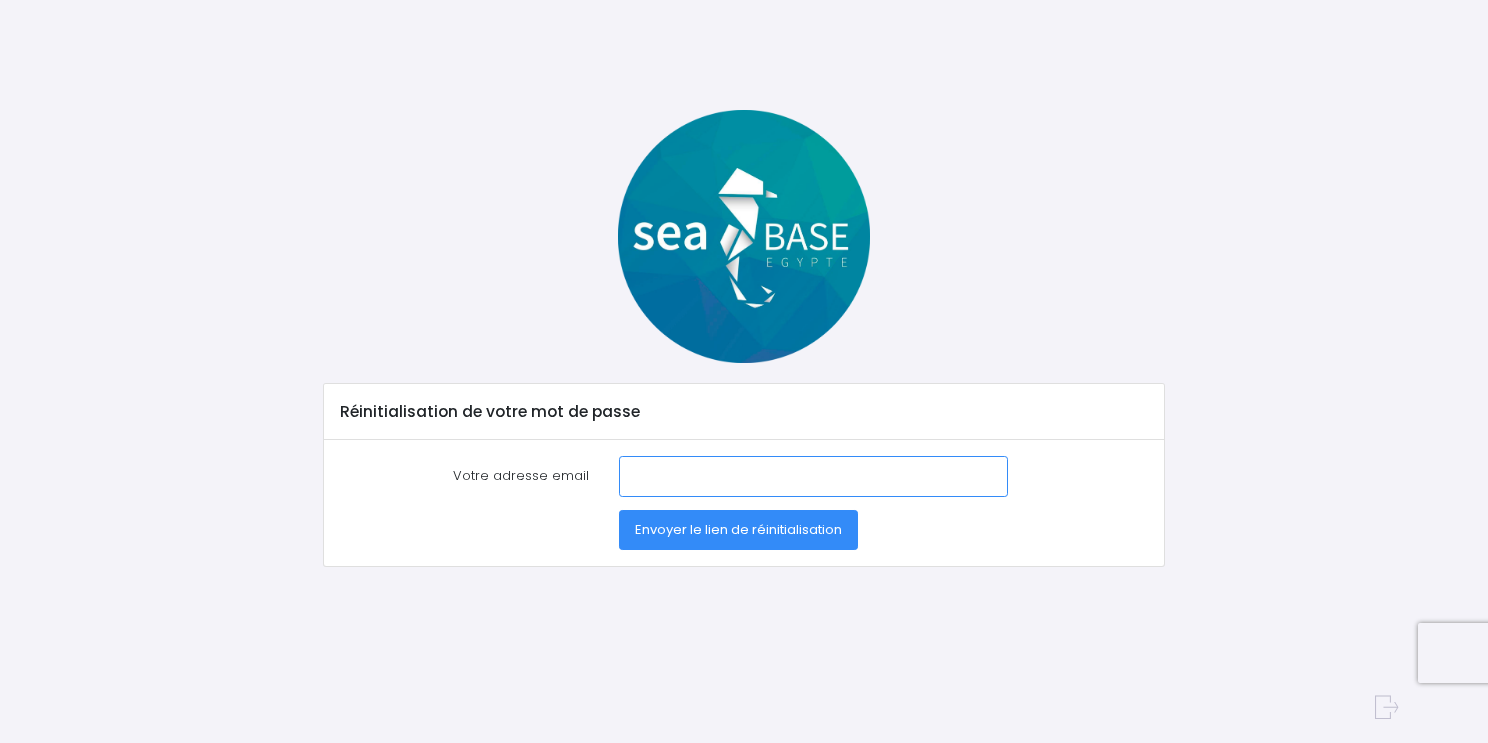 click on "Votre adresse email" at bounding box center [813, 476] 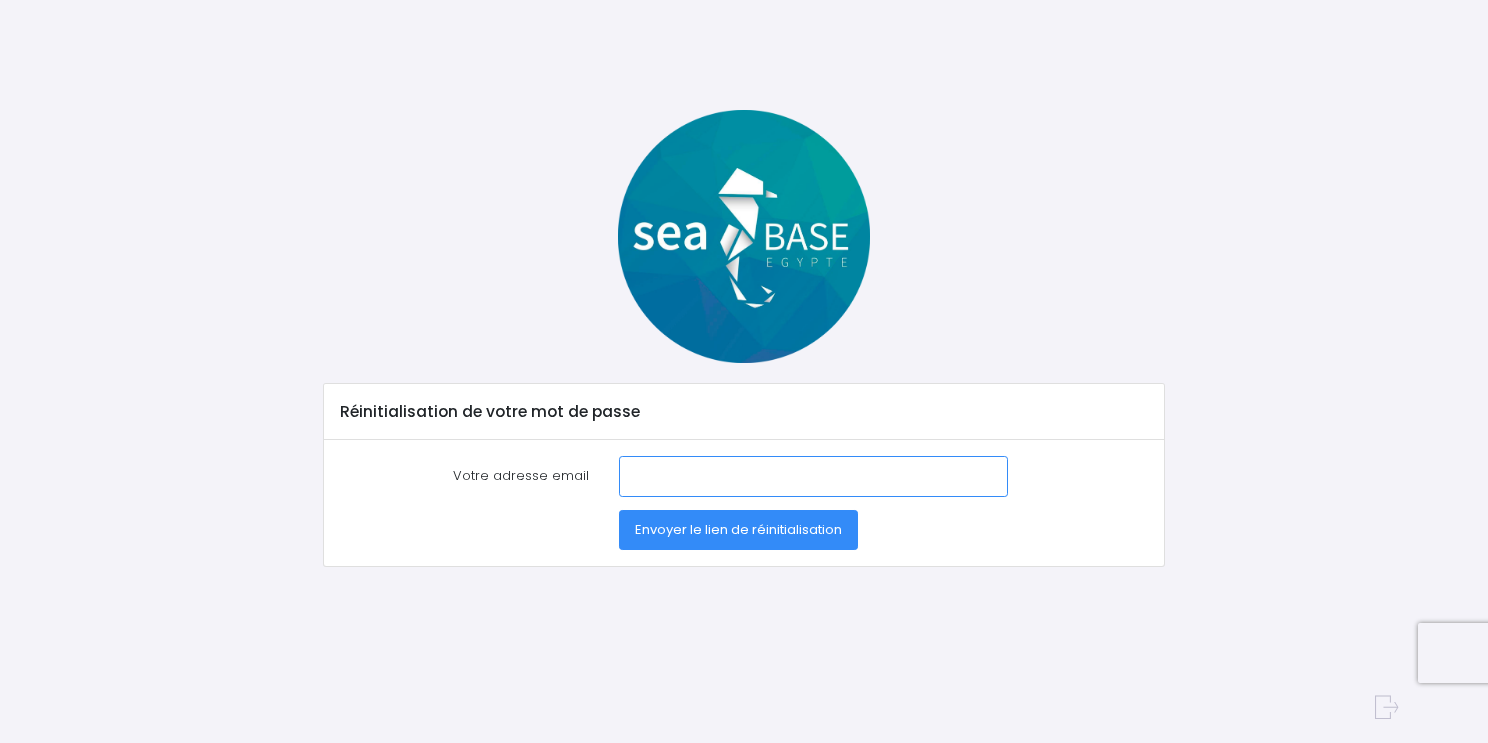 type on "[USERNAME]@example.com" 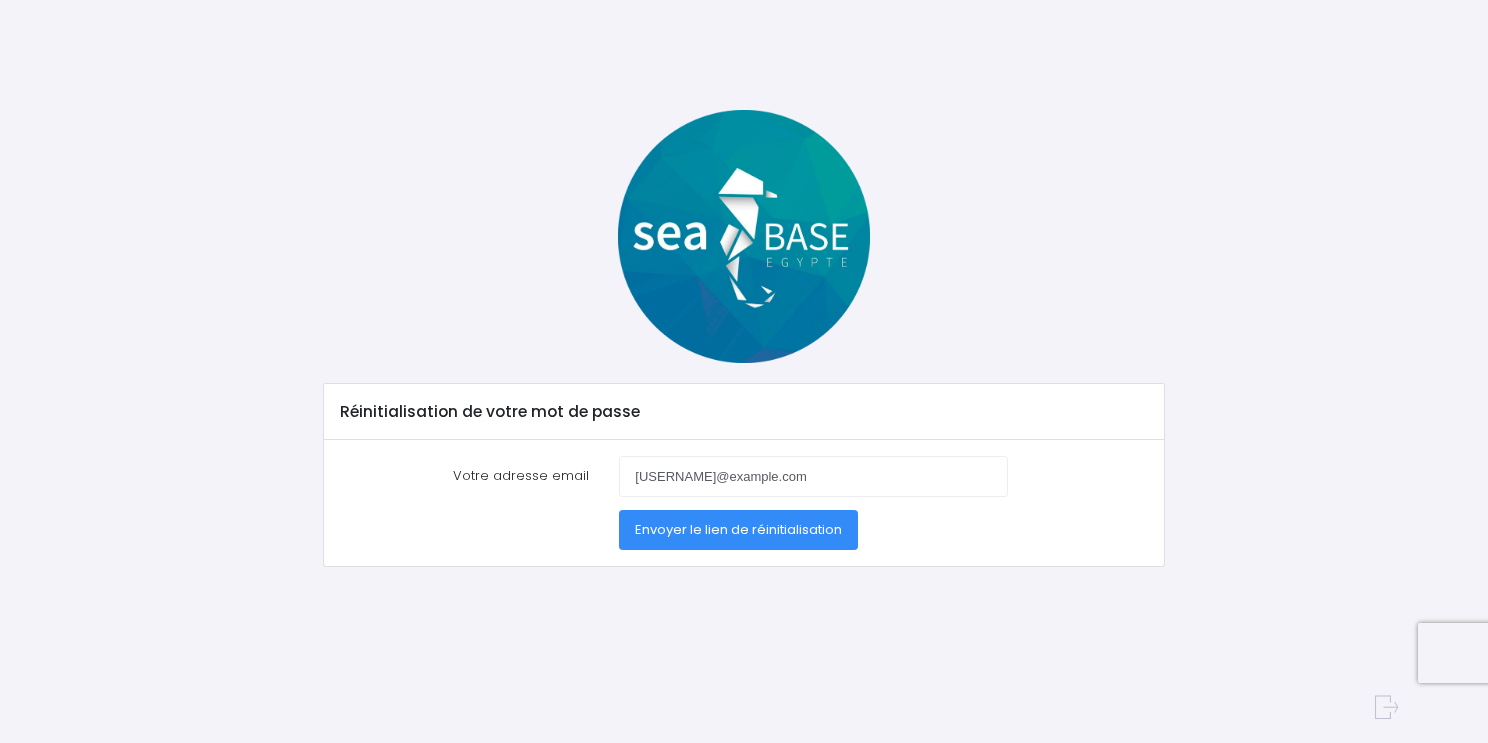 click on "Envoyer le lien de réinitialisation" at bounding box center (738, 529) 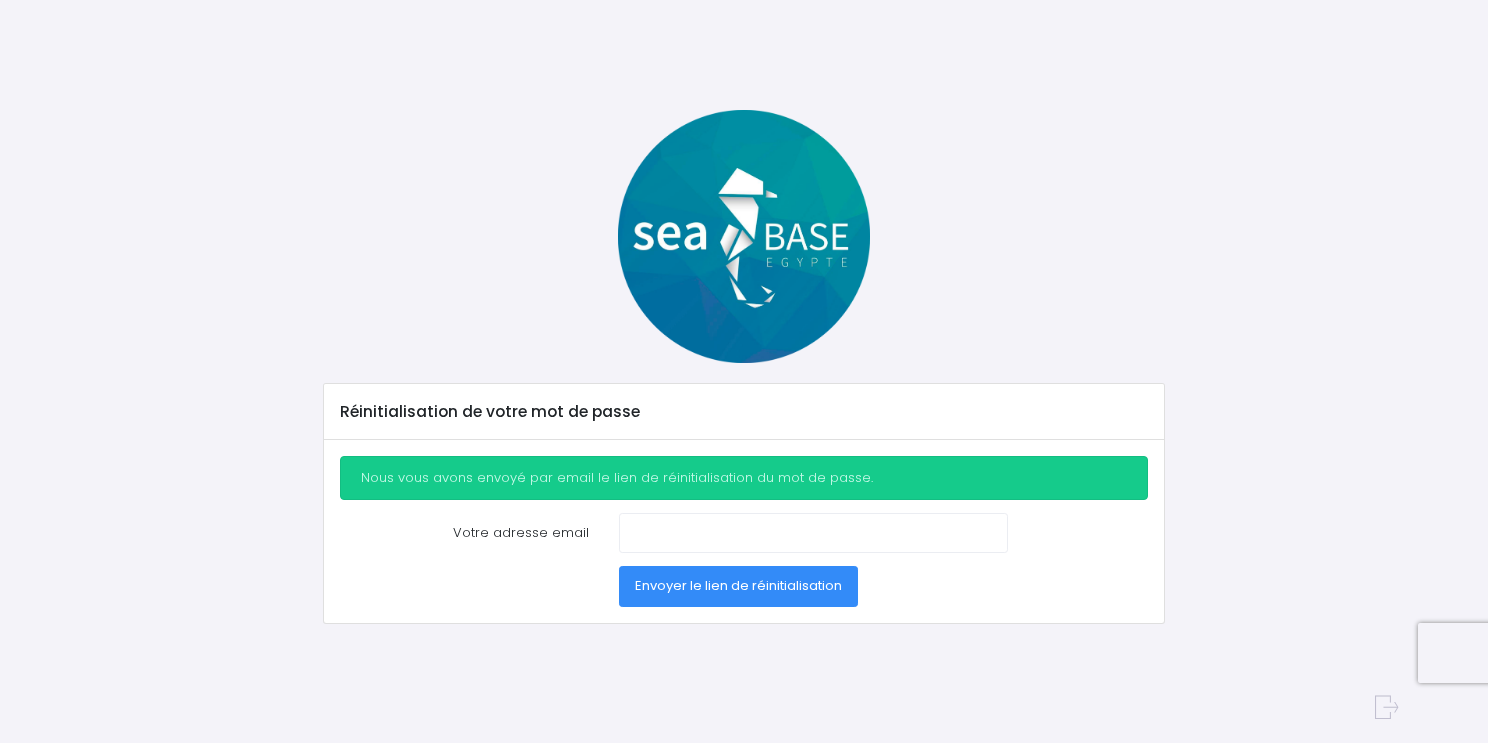 scroll, scrollTop: 0, scrollLeft: 0, axis: both 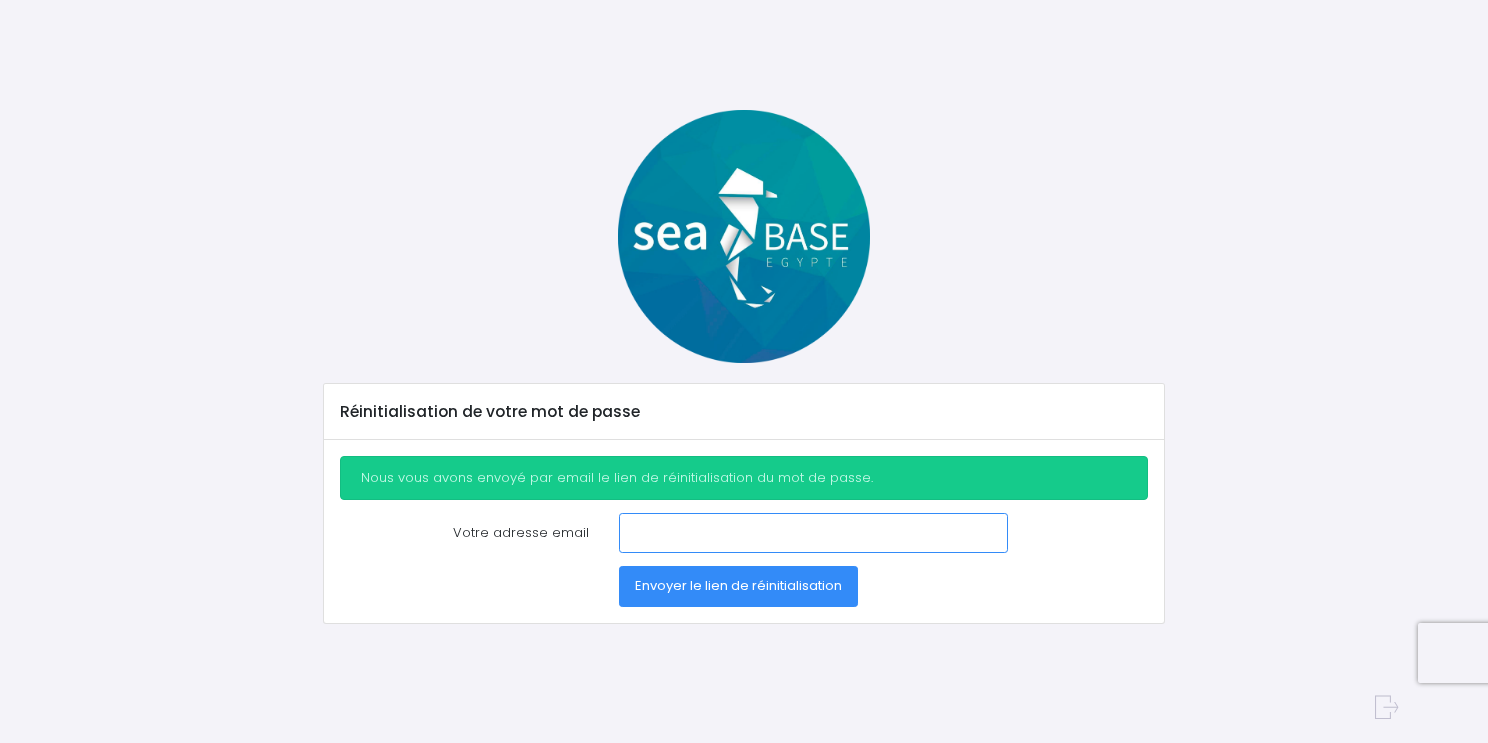 click on "Votre adresse email" at bounding box center (813, 533) 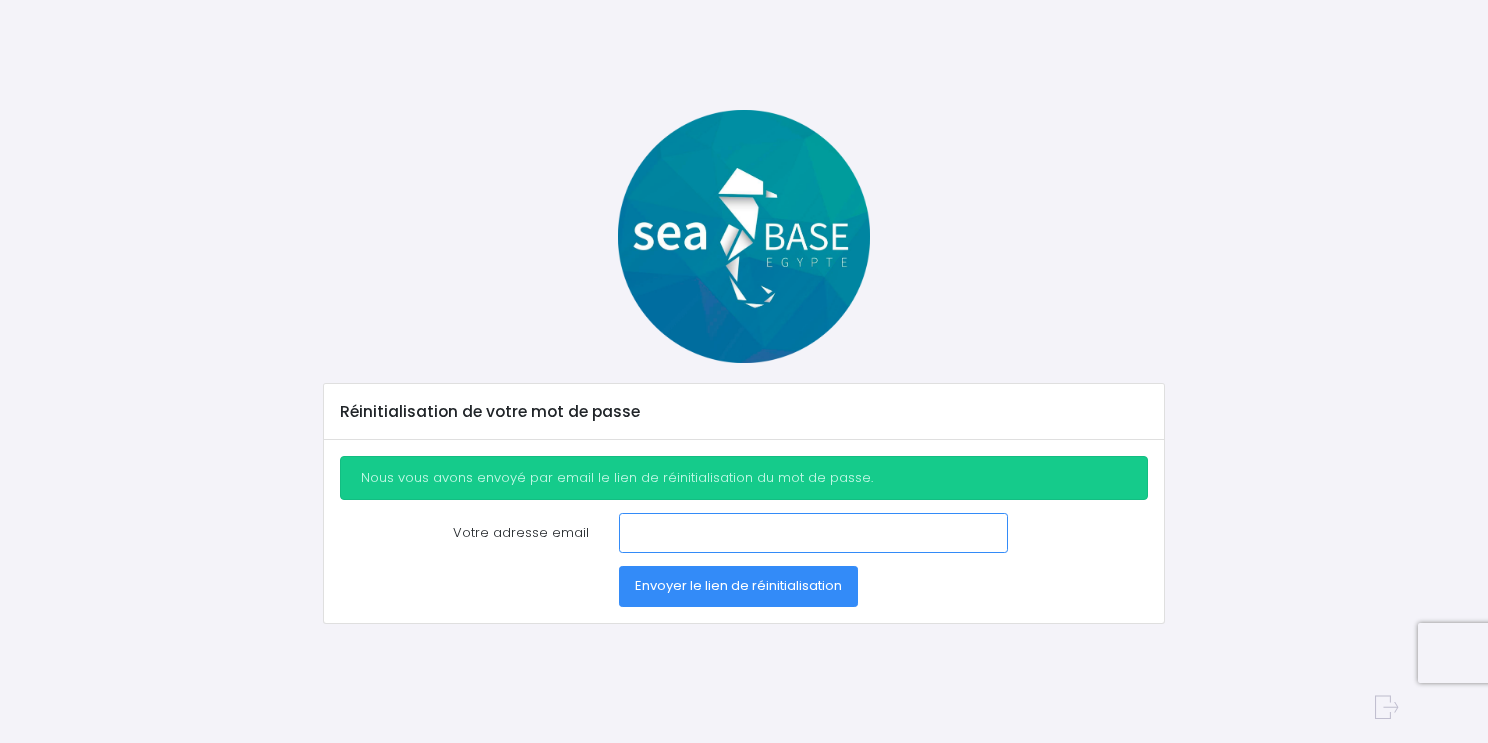 type on "[USERNAME]@example.com" 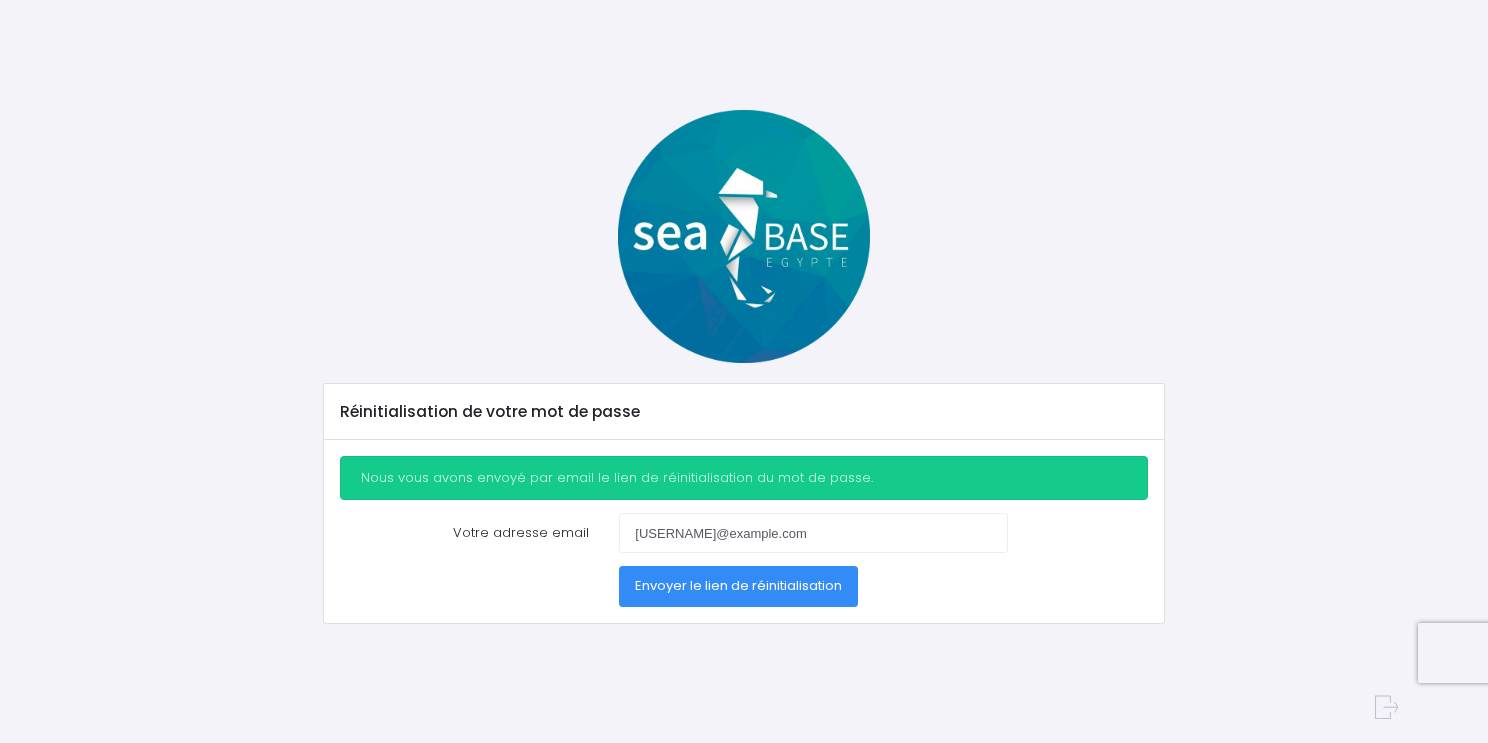 click on "Envoyer le lien de réinitialisation" at bounding box center (738, 585) 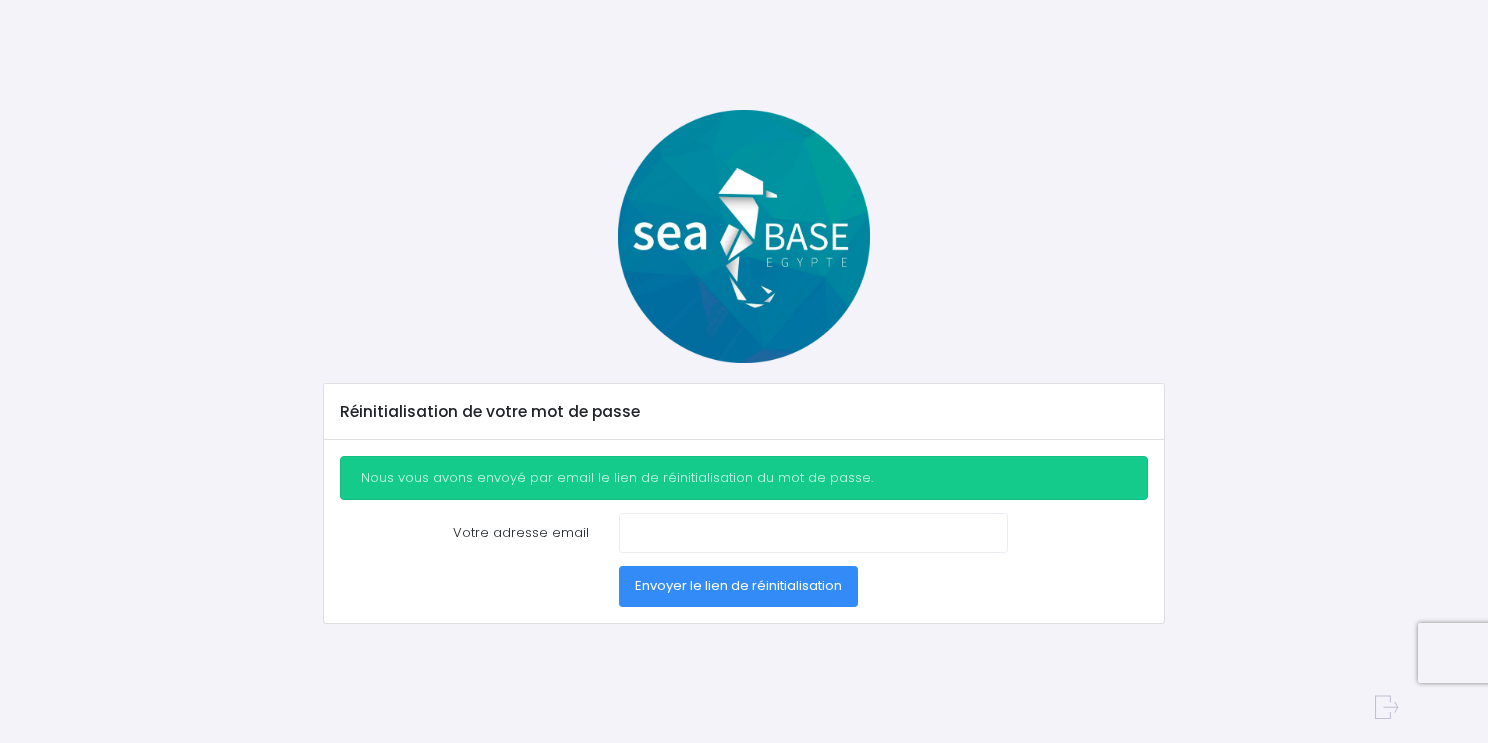 scroll, scrollTop: 0, scrollLeft: 0, axis: both 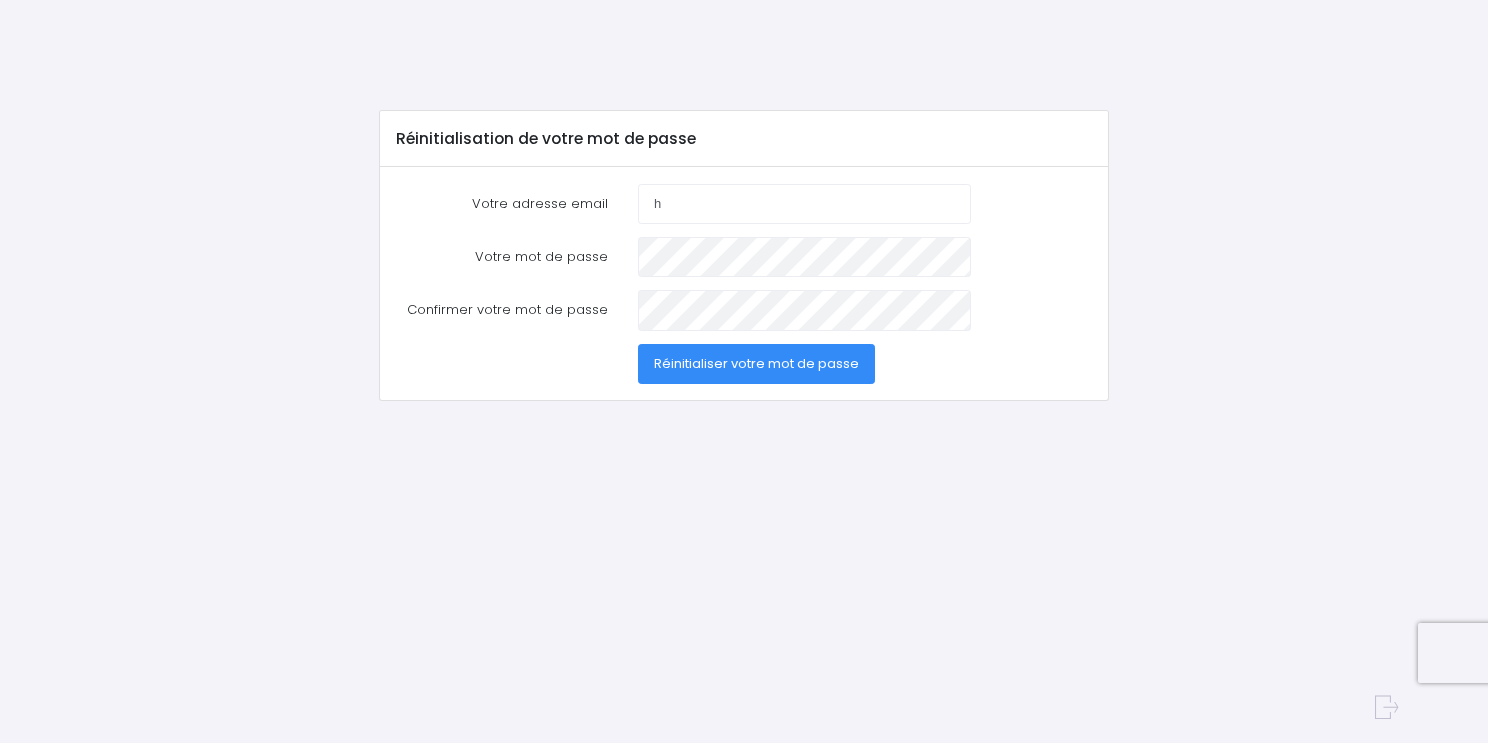 click on "h" at bounding box center [804, 204] 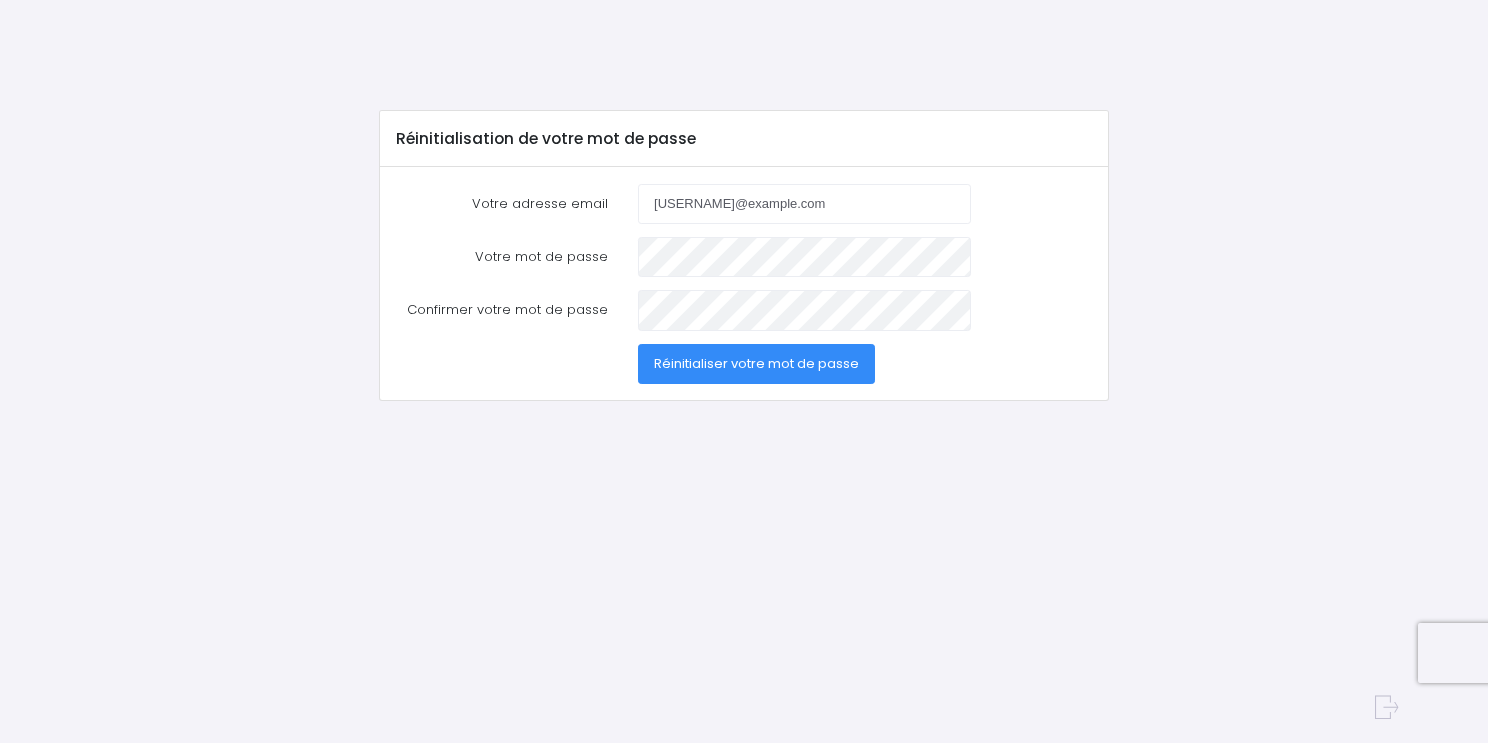 click on "Réinitialiser votre mot de passe" at bounding box center [756, 363] 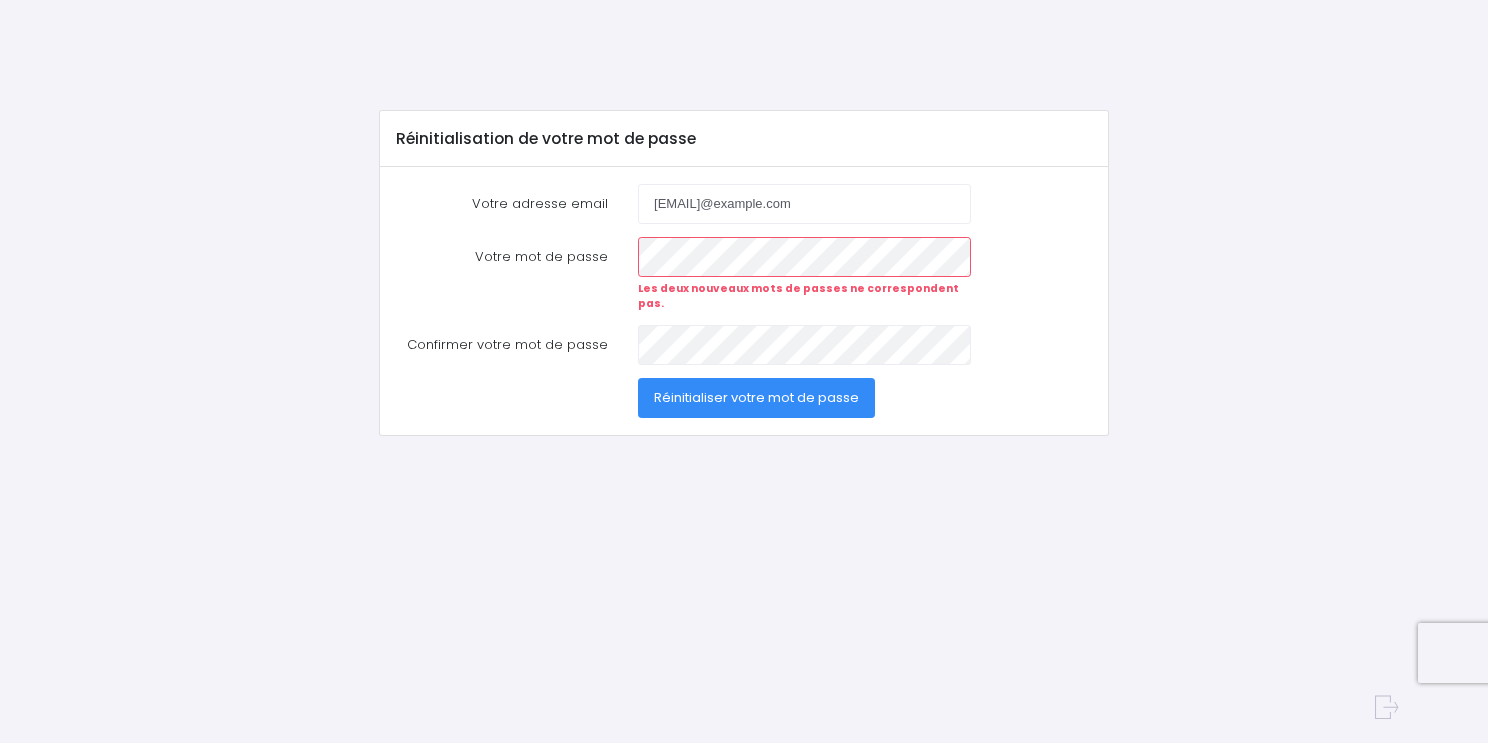scroll, scrollTop: 0, scrollLeft: 0, axis: both 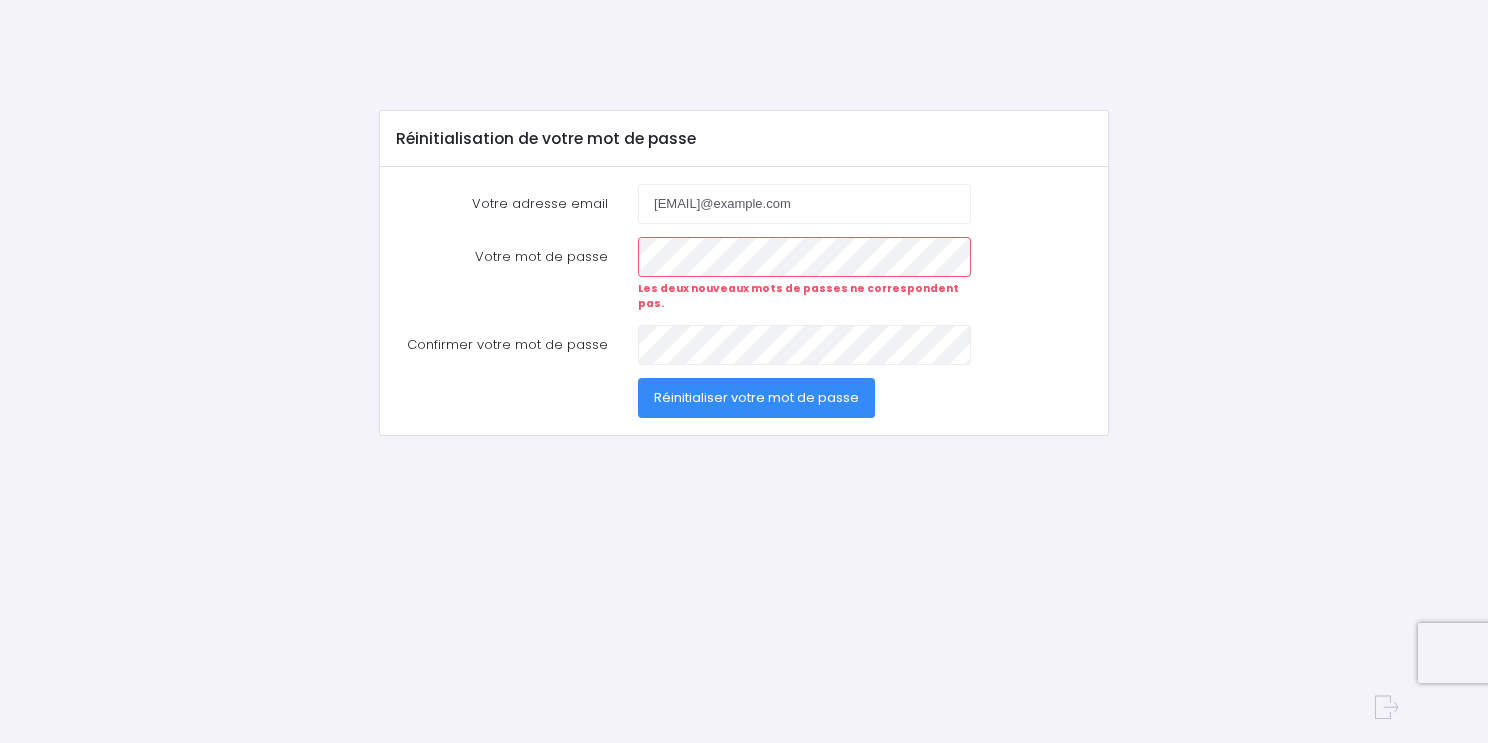 click on "Réinitialiser votre mot de passe" at bounding box center [756, 397] 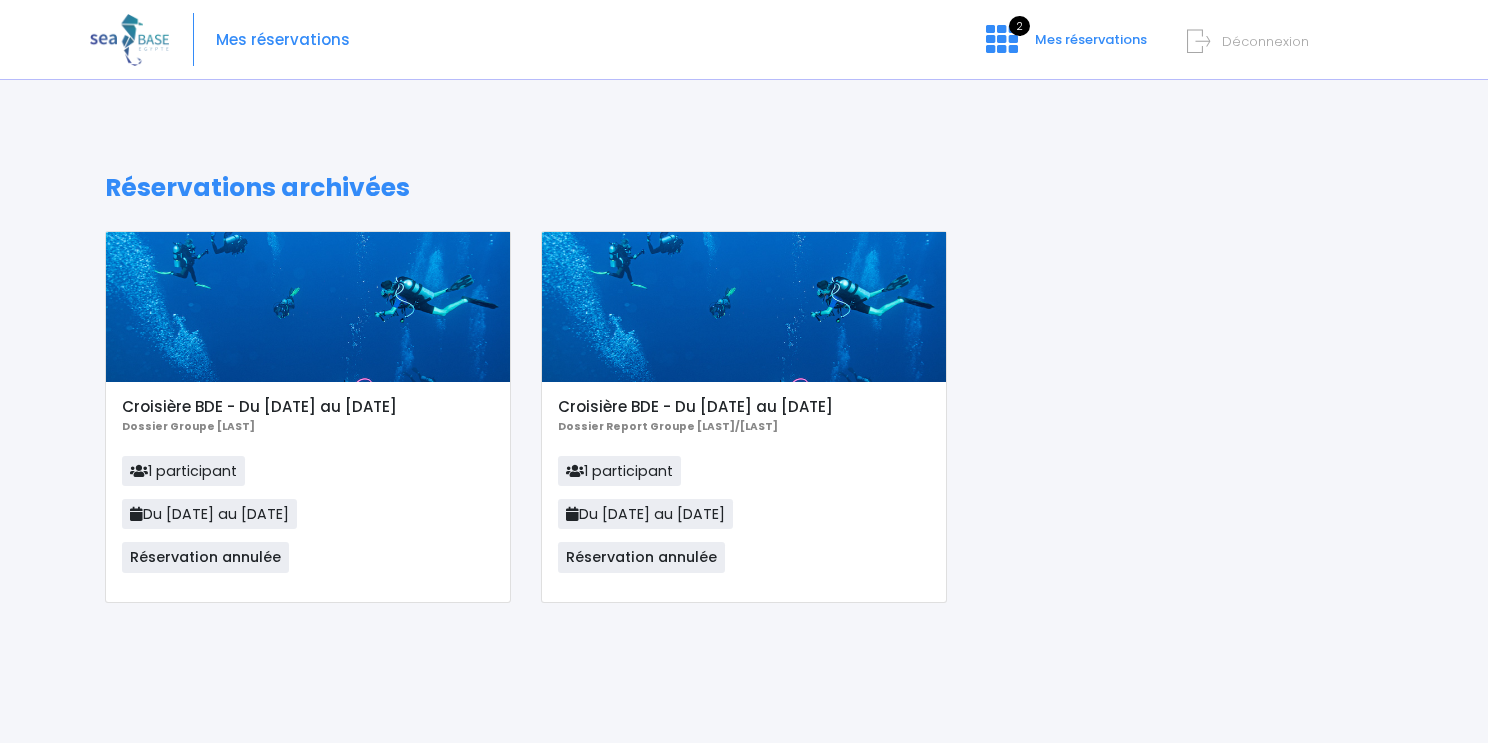 scroll, scrollTop: 0, scrollLeft: 0, axis: both 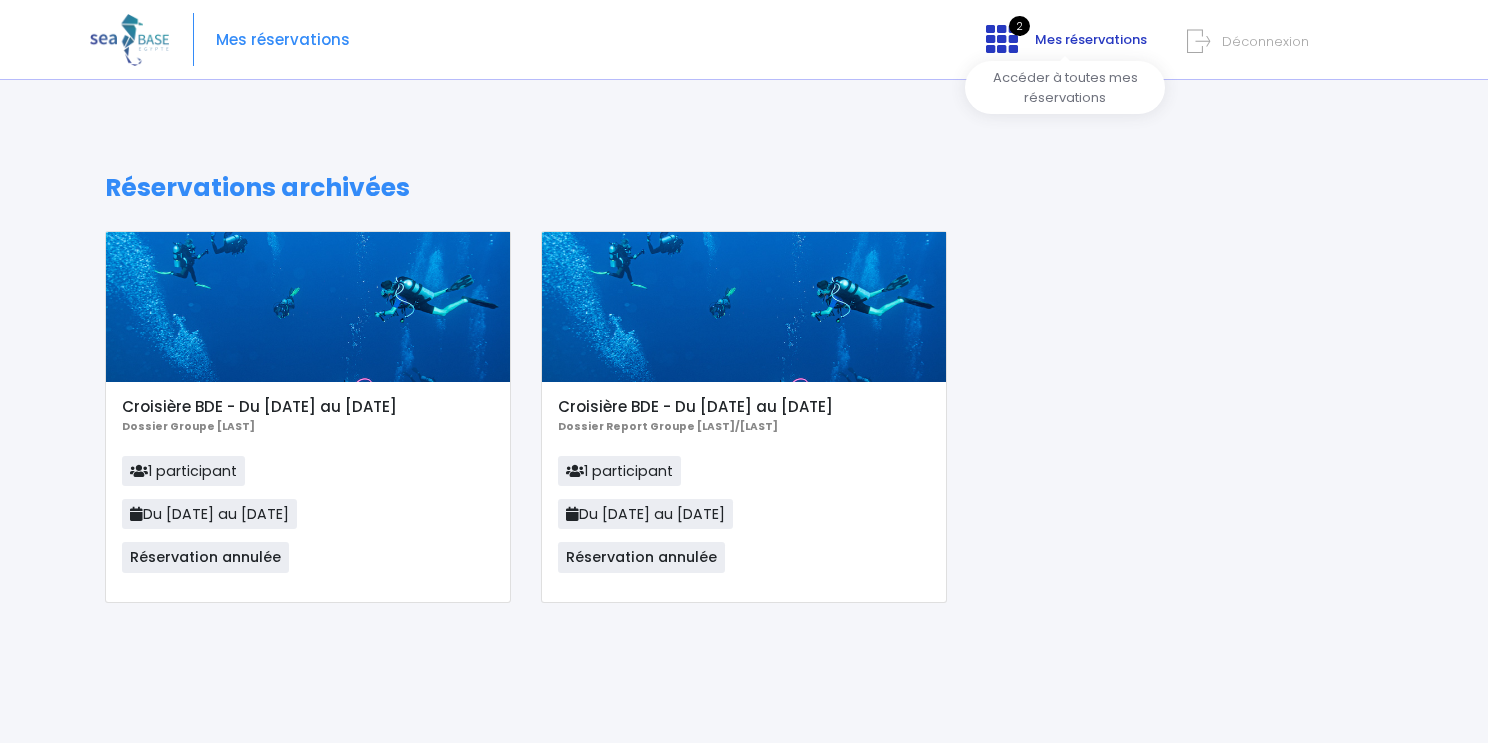 click on "2
Mes réservations" at bounding box center (1064, 46) 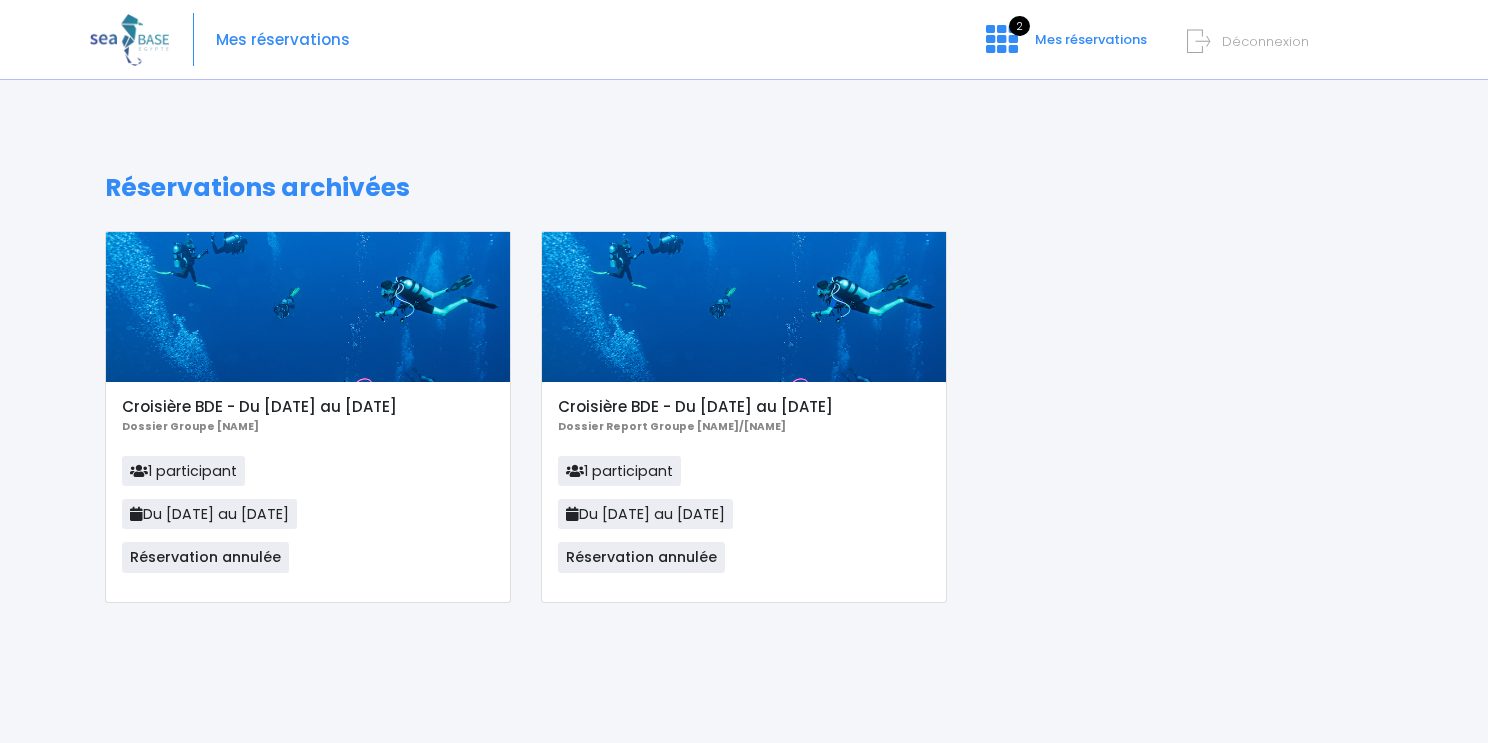 scroll, scrollTop: 0, scrollLeft: 0, axis: both 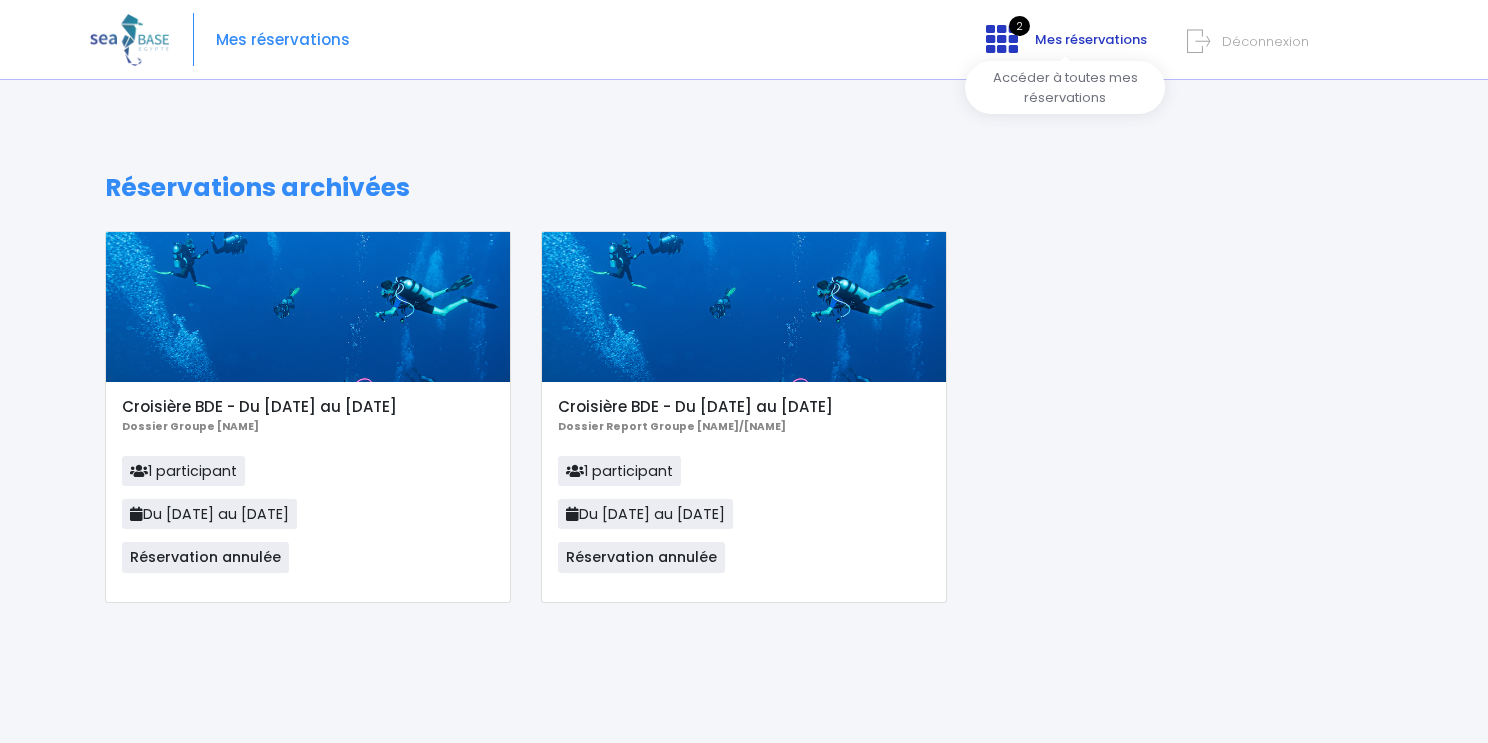 click on "2
Mes réservations" at bounding box center (1064, 46) 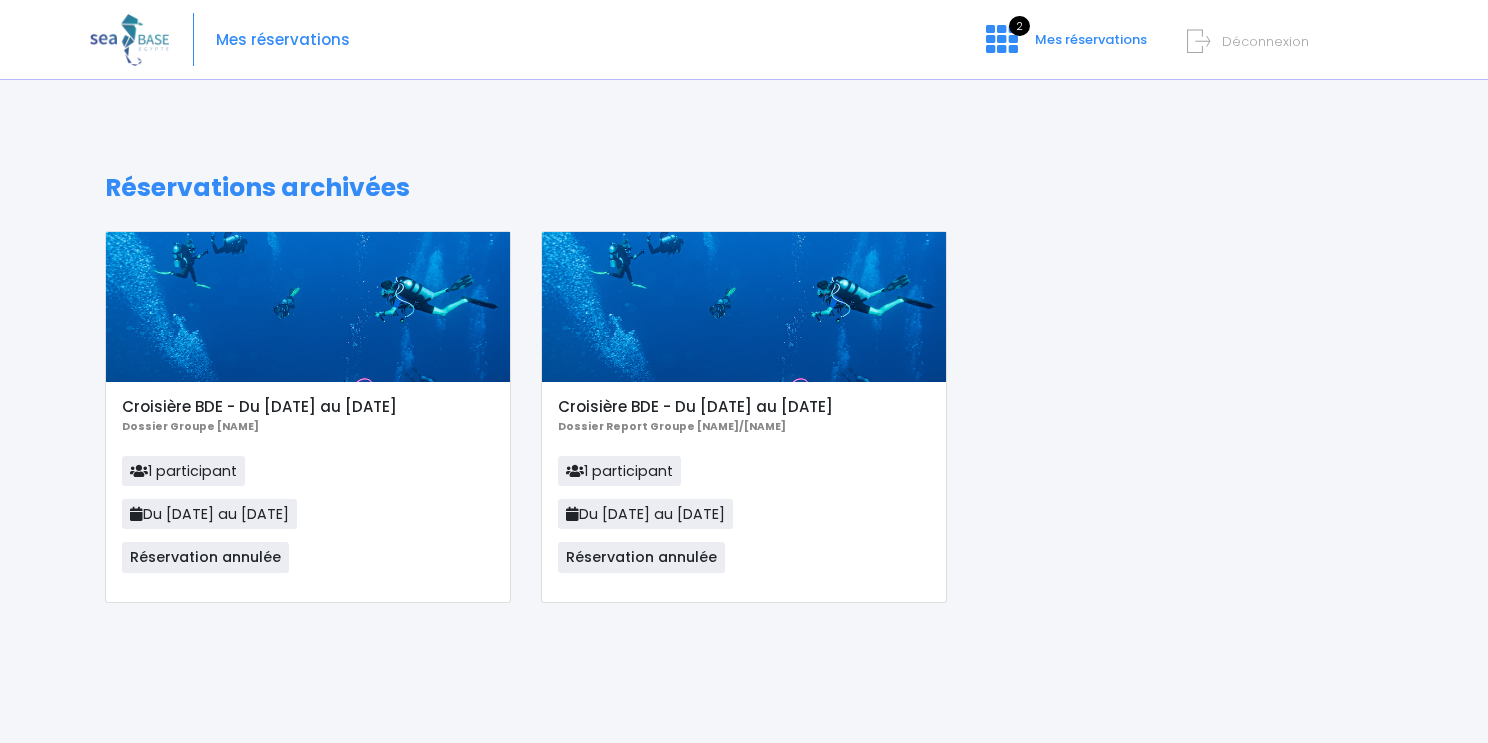 scroll, scrollTop: 0, scrollLeft: 0, axis: both 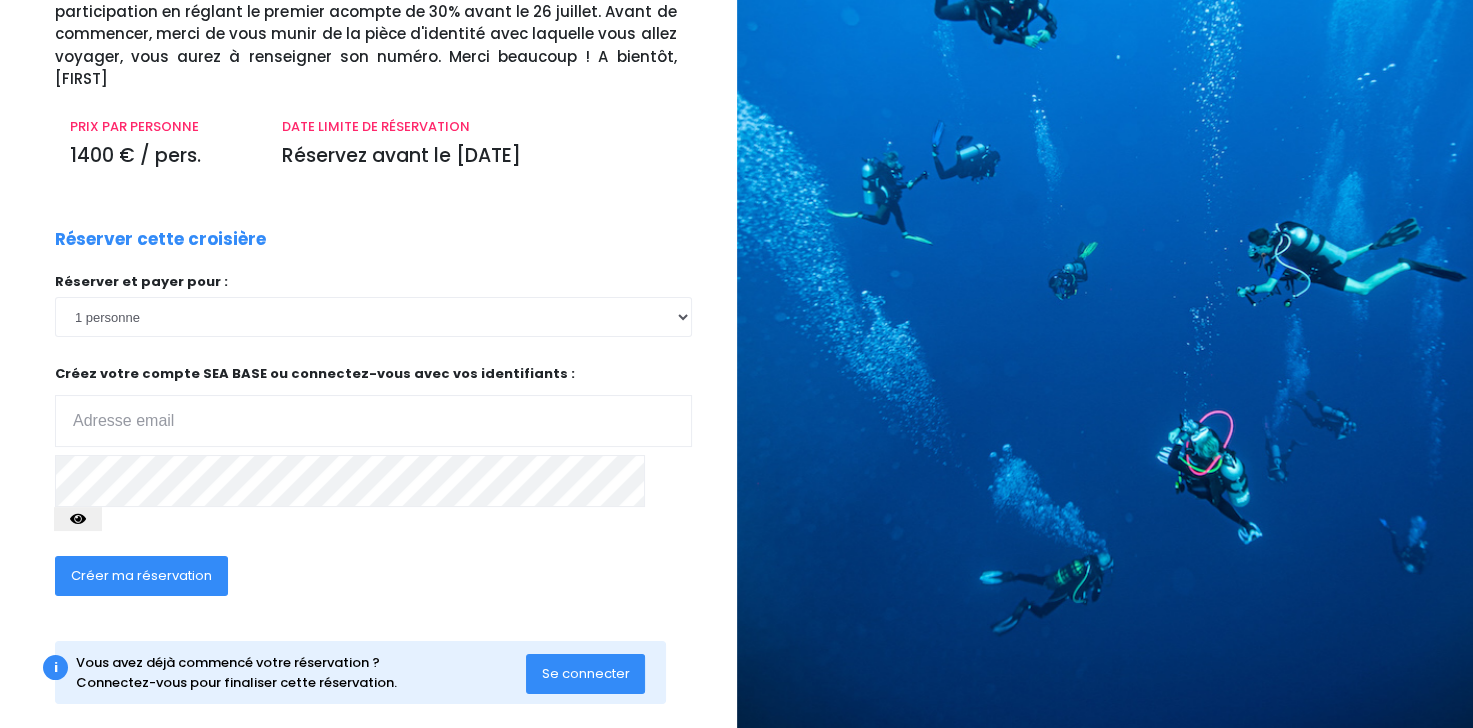 type on "[USERNAME]@example.com" 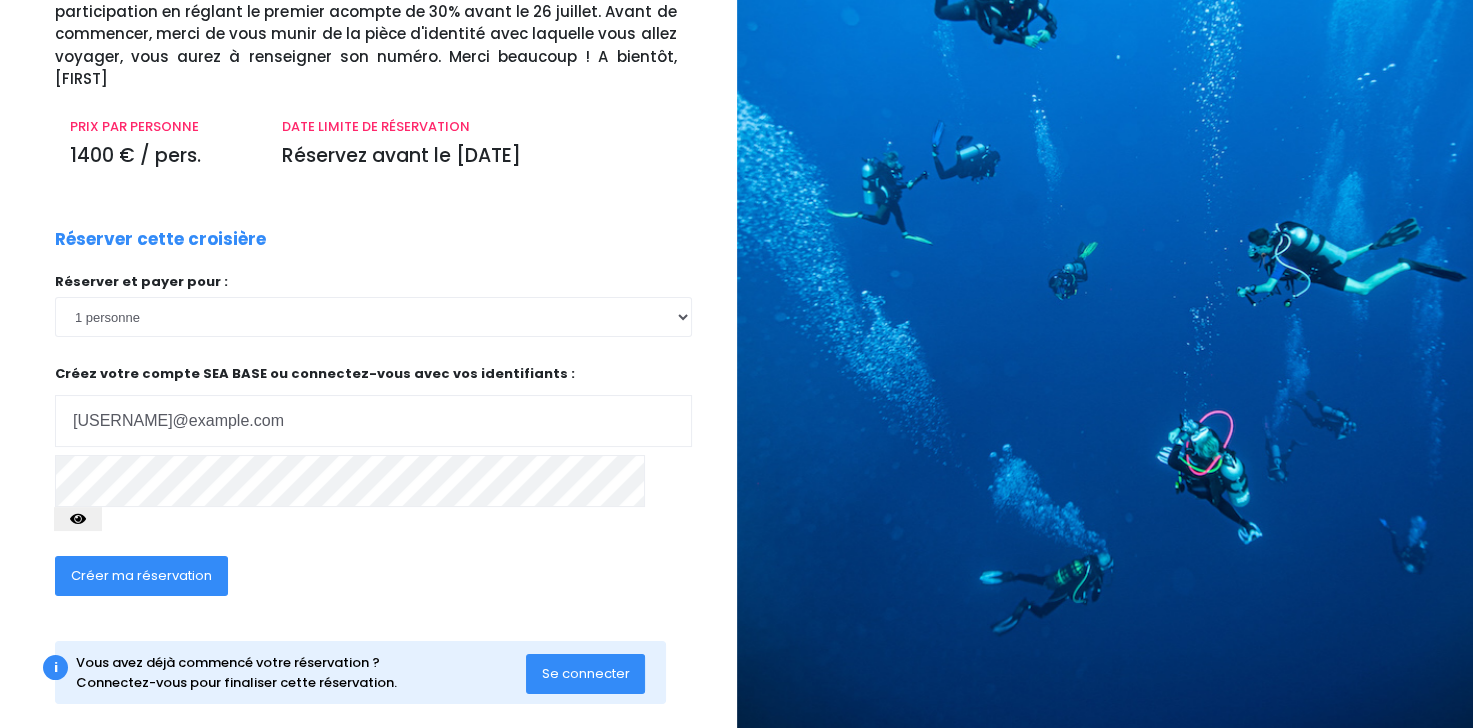 click on "Se connecter" at bounding box center (586, 673) 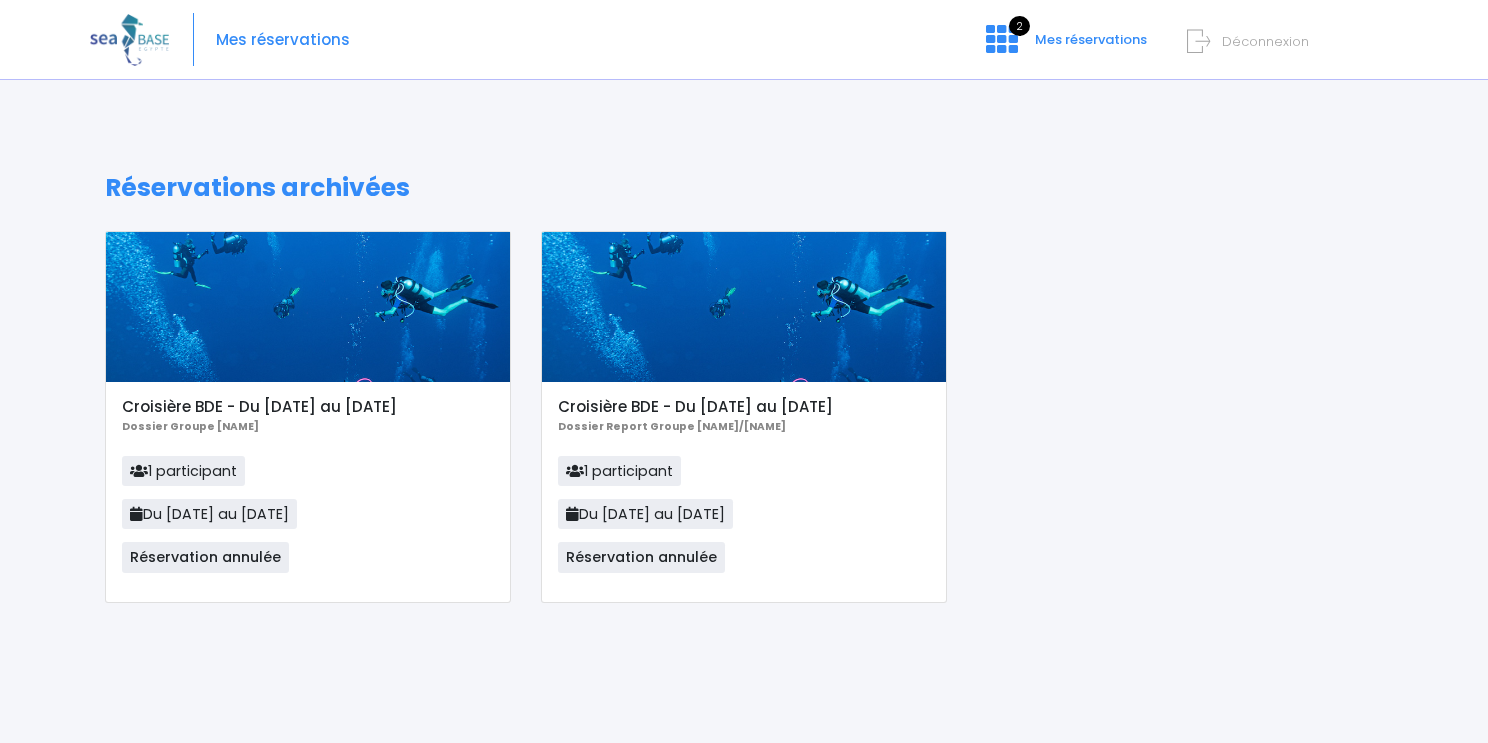 scroll, scrollTop: 0, scrollLeft: 0, axis: both 